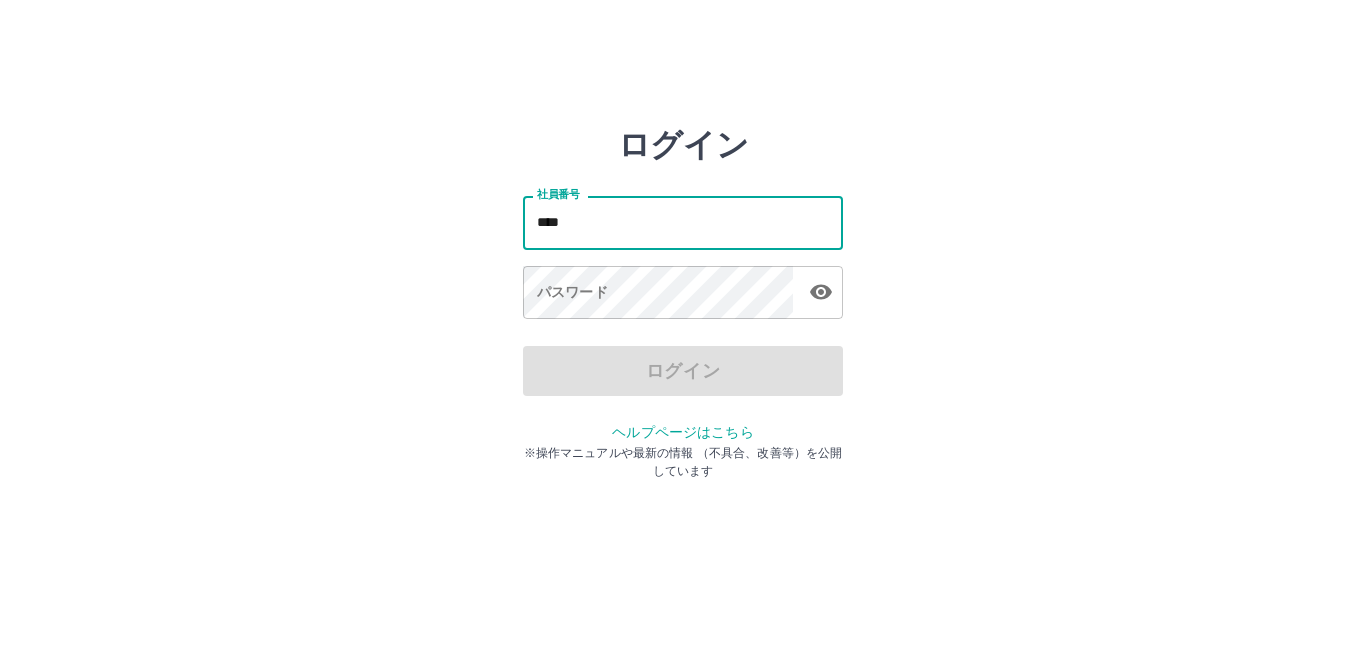 scroll, scrollTop: 0, scrollLeft: 0, axis: both 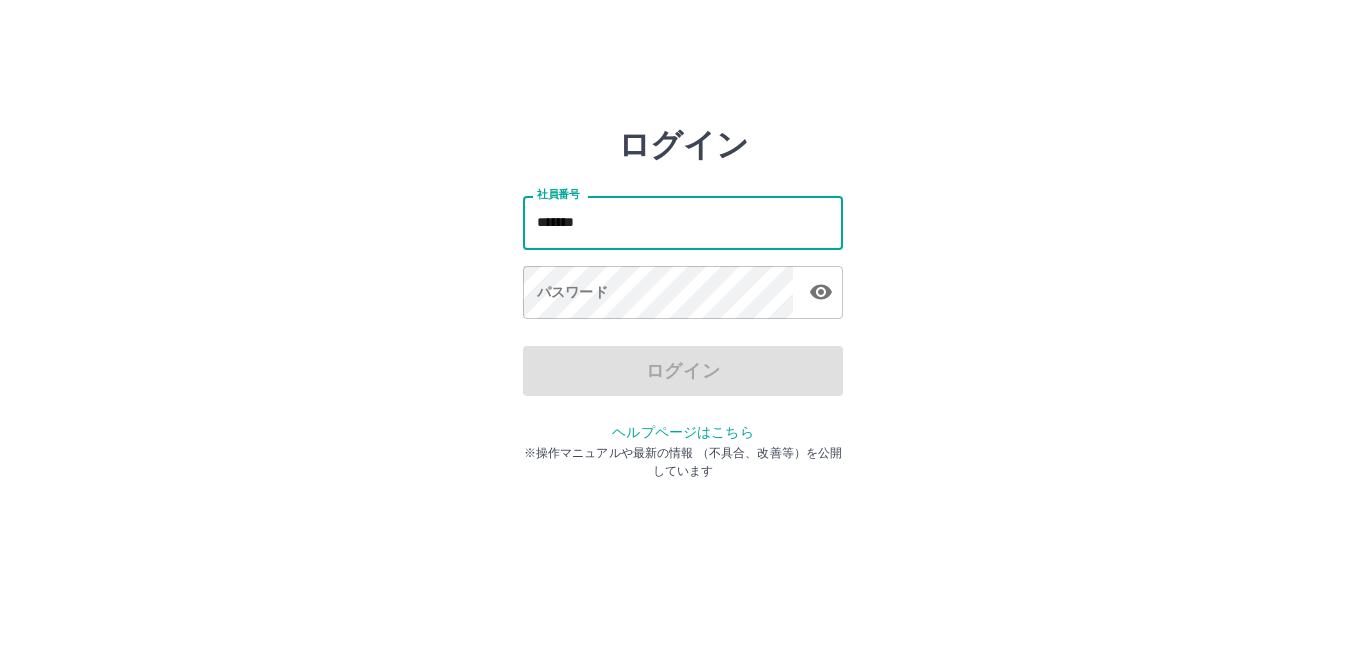 type on "*******" 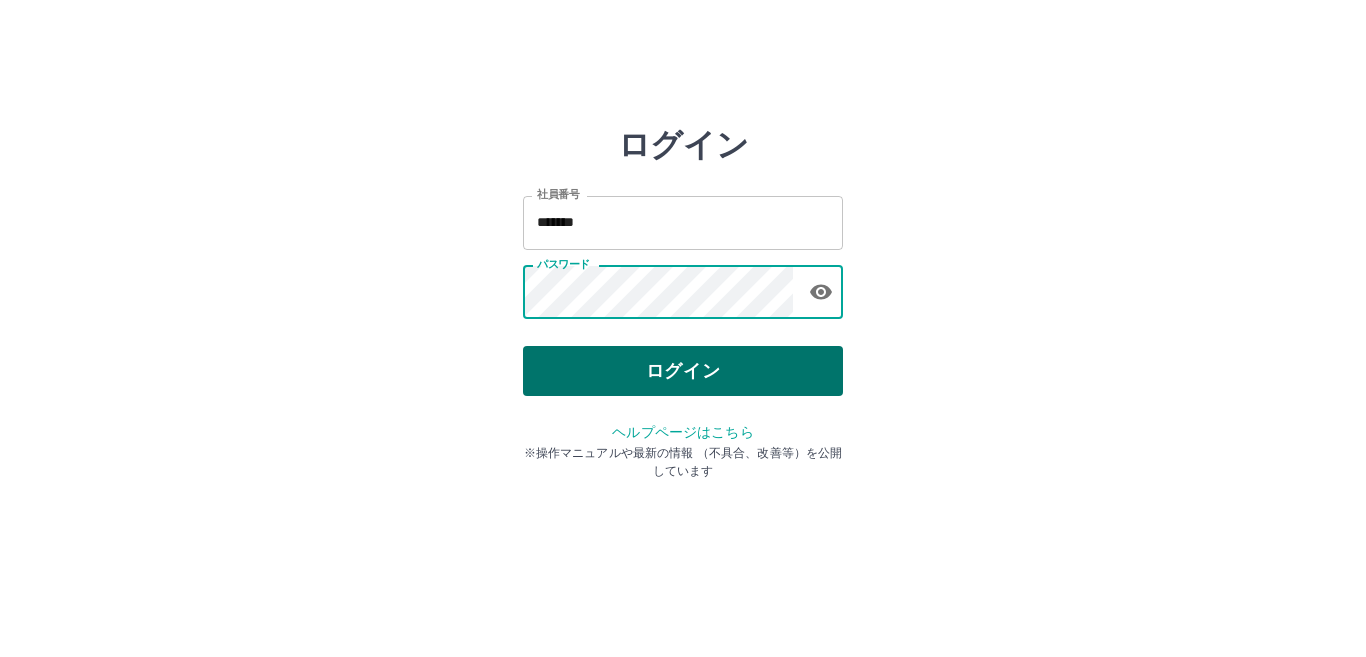 click on "ログイン" at bounding box center (683, 371) 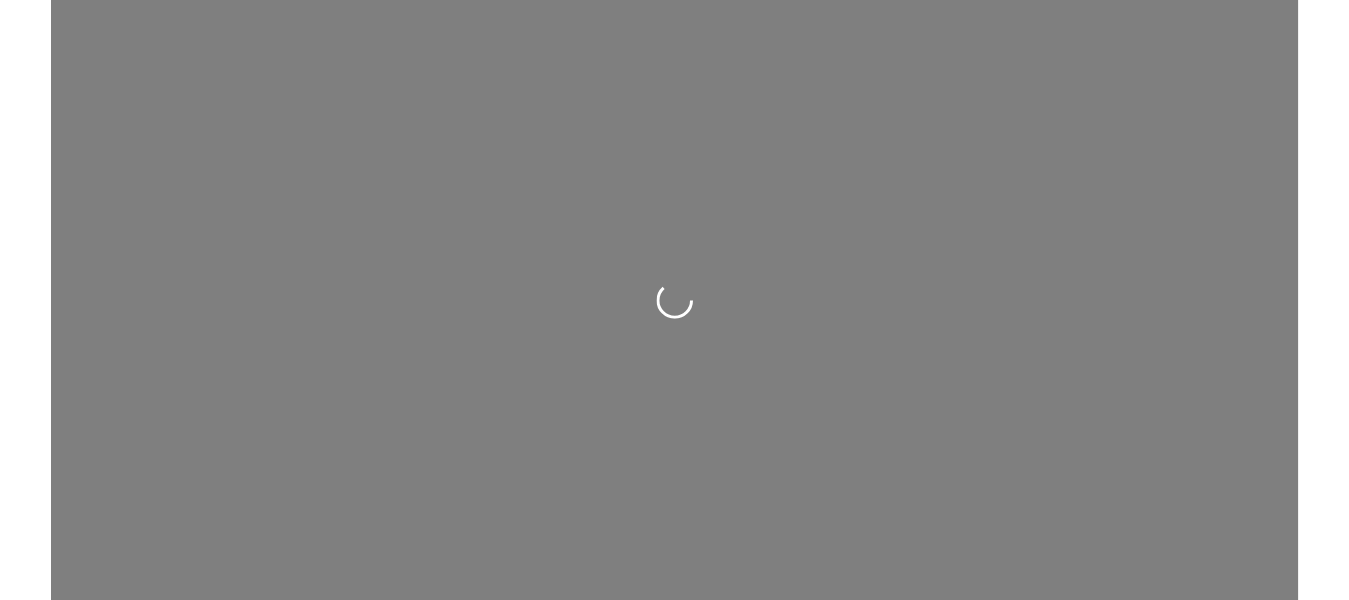 scroll, scrollTop: 0, scrollLeft: 0, axis: both 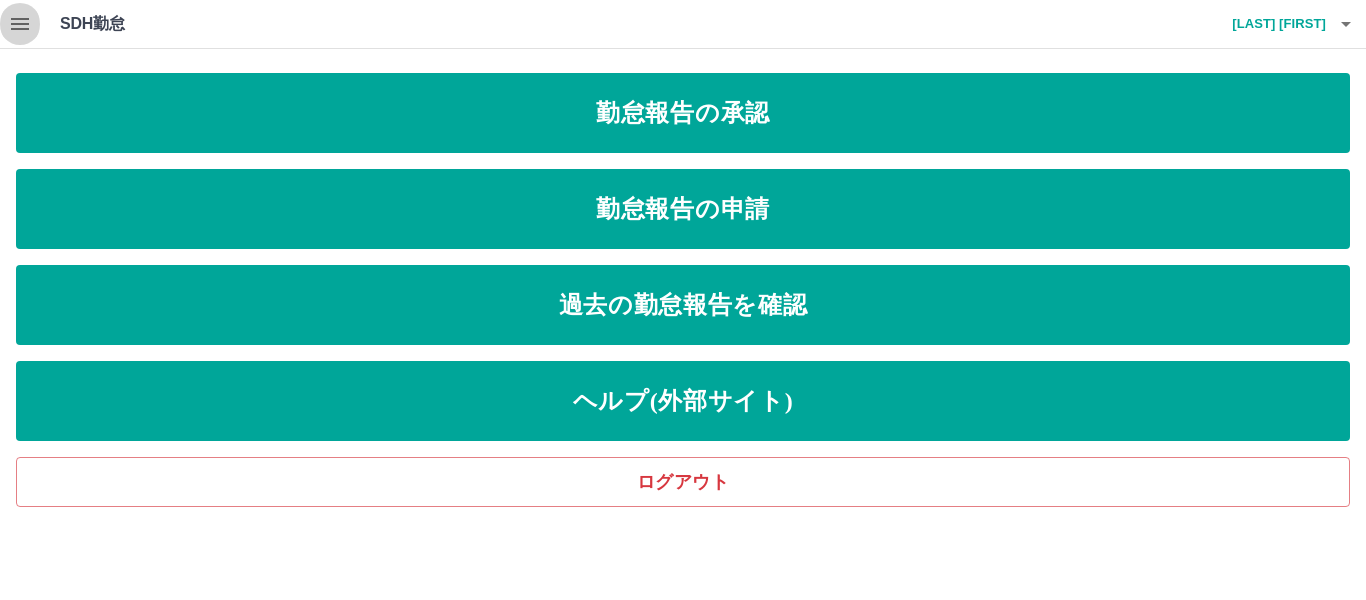 click at bounding box center (20, 24) 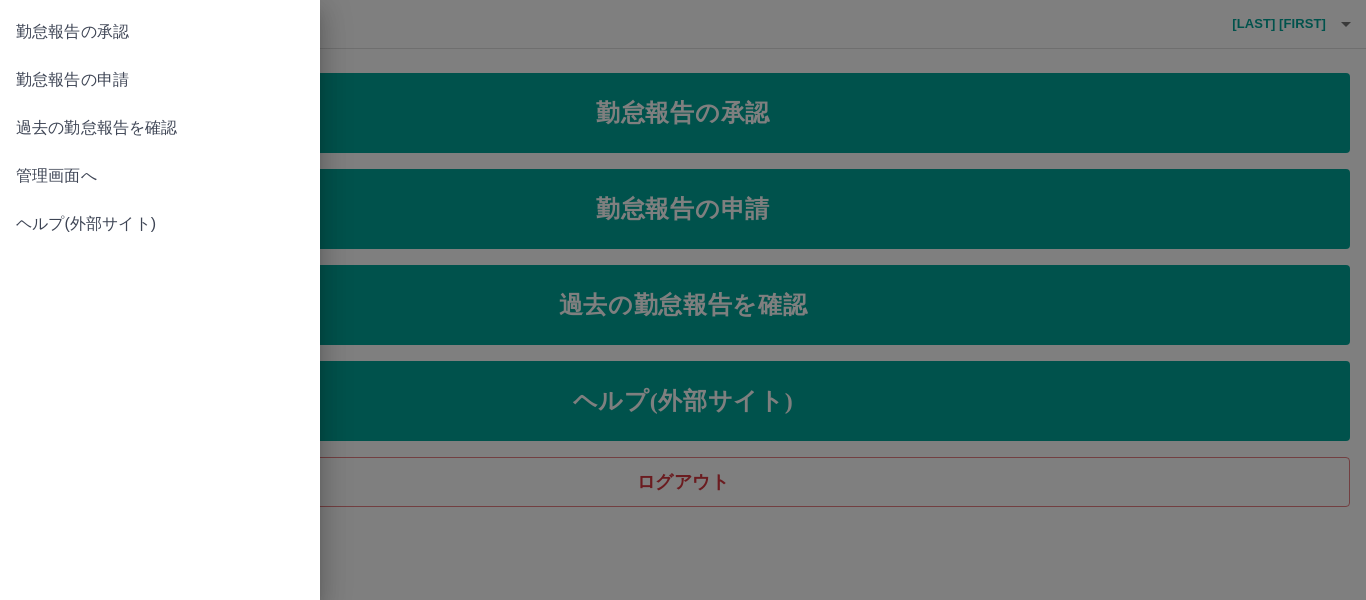 click on "管理画面へ" at bounding box center [160, 176] 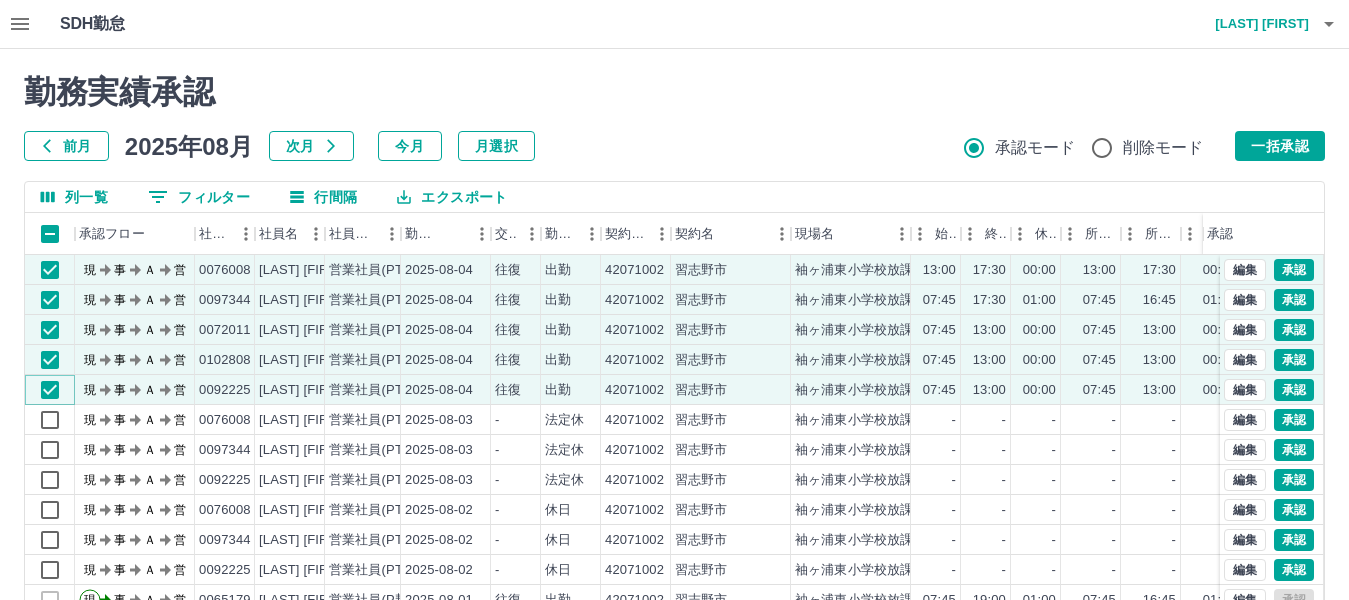 scroll, scrollTop: 14, scrollLeft: 0, axis: vertical 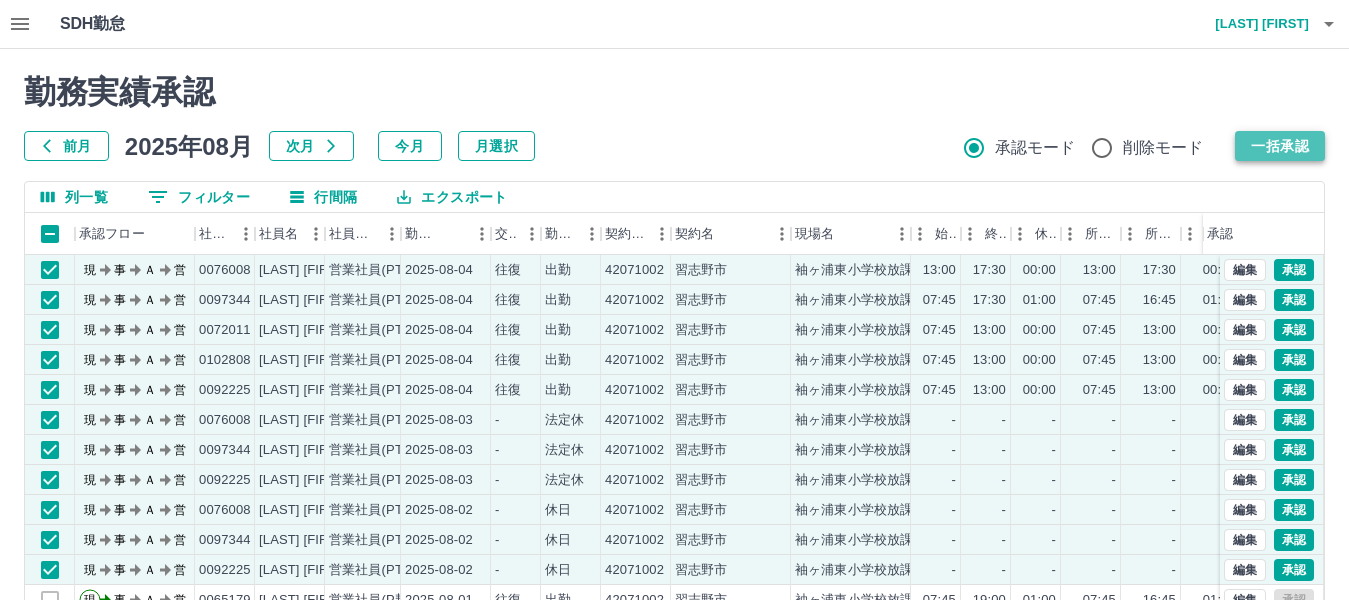 click on "一括承認" at bounding box center (1280, 146) 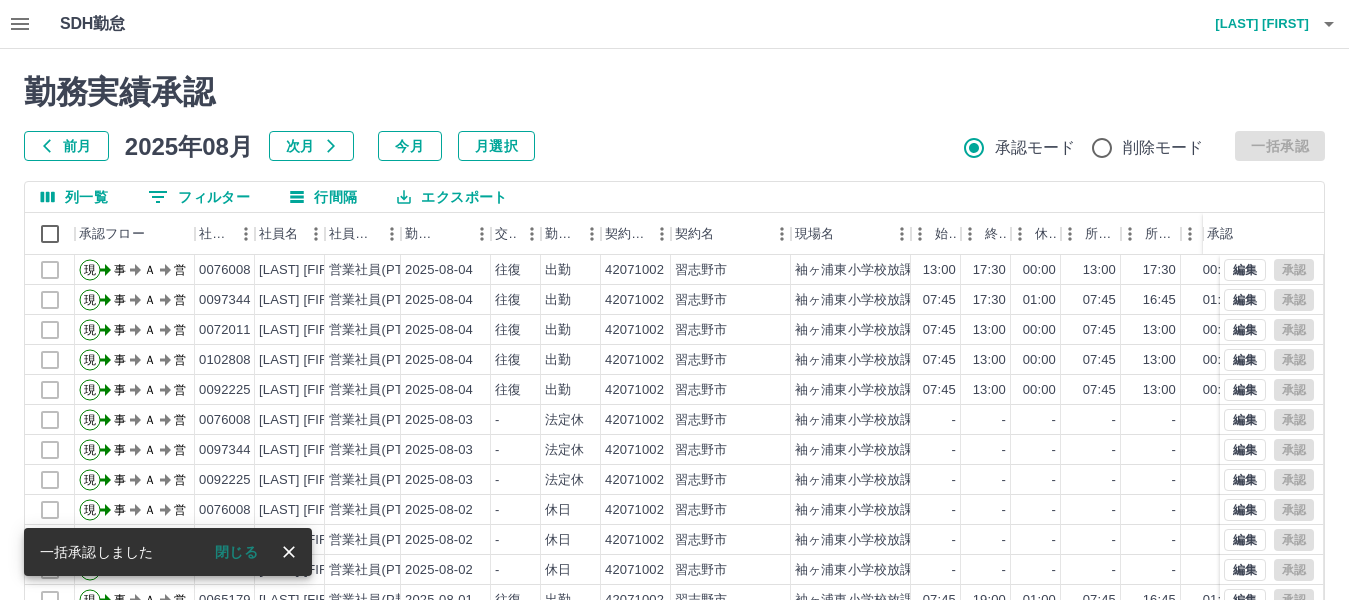 scroll, scrollTop: 14, scrollLeft: 0, axis: vertical 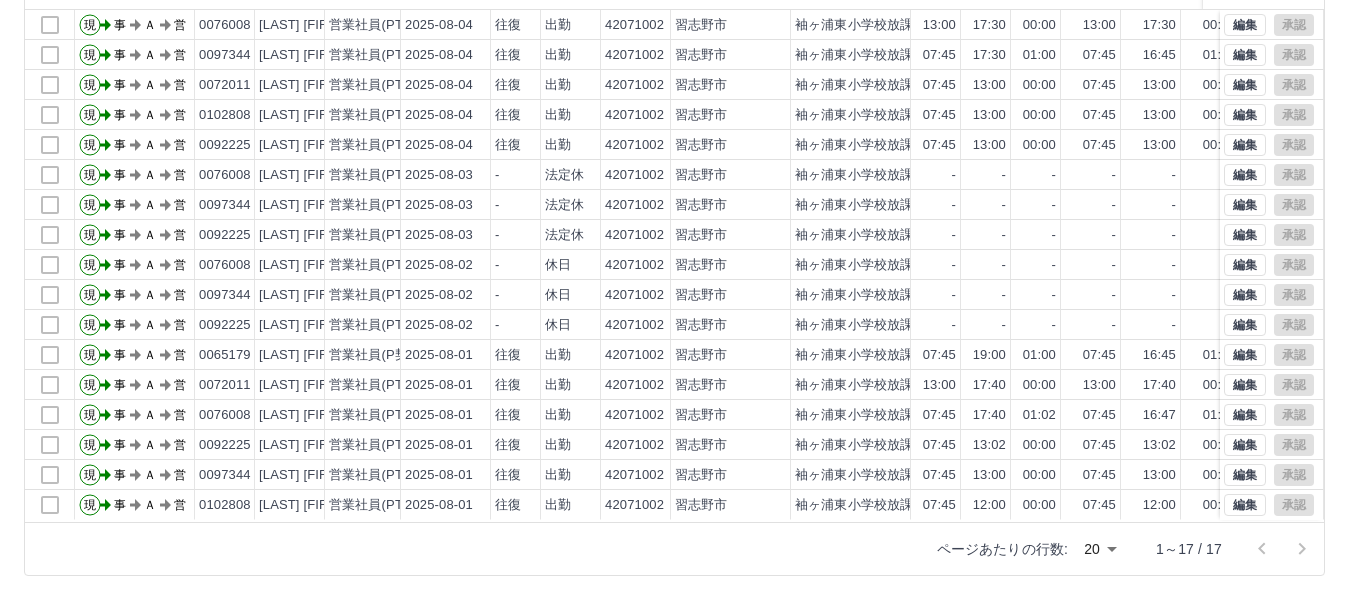 click at bounding box center [1282, 549] 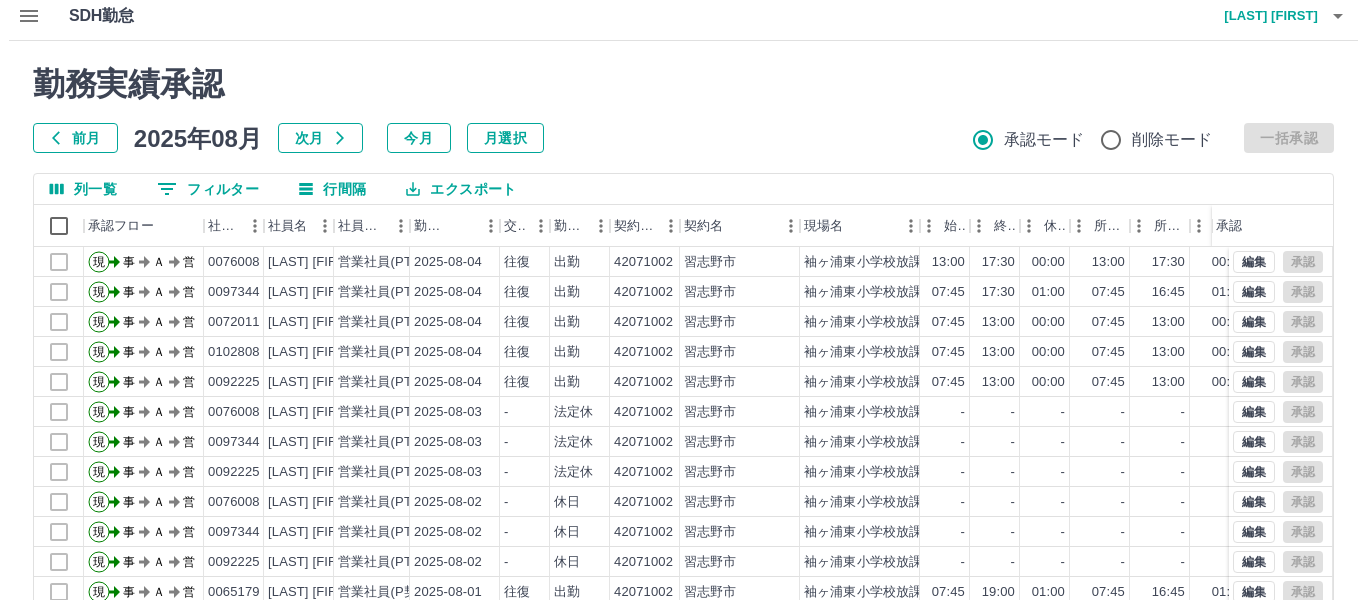 scroll, scrollTop: 0, scrollLeft: 0, axis: both 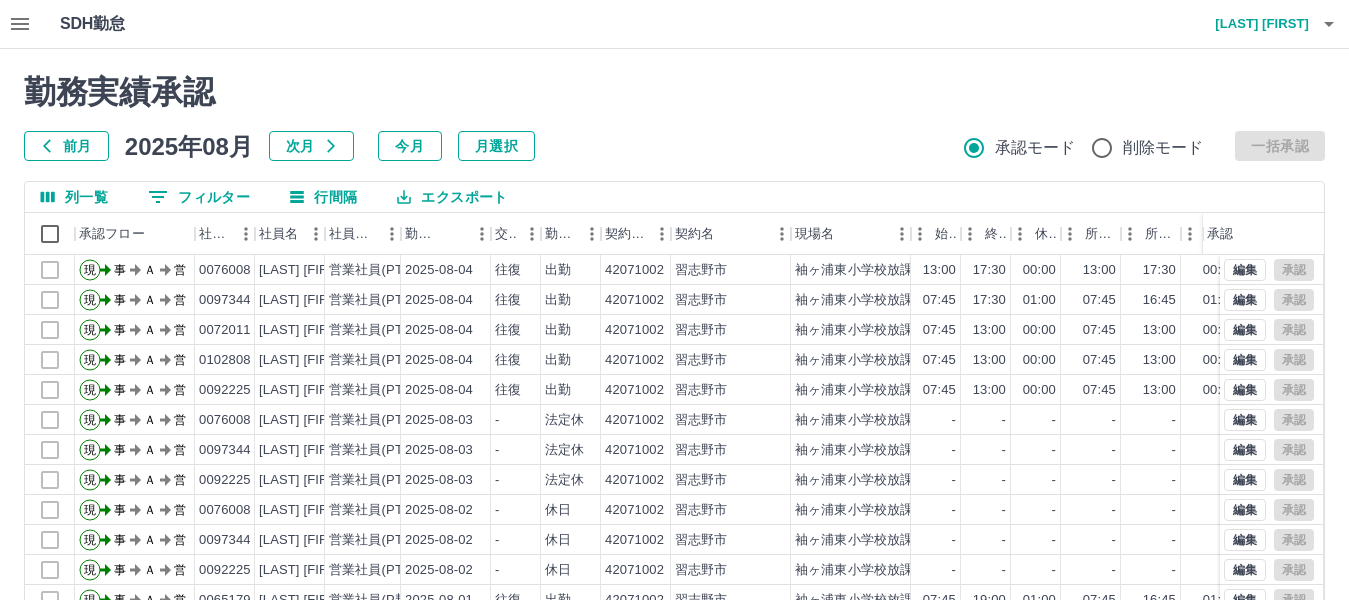 click 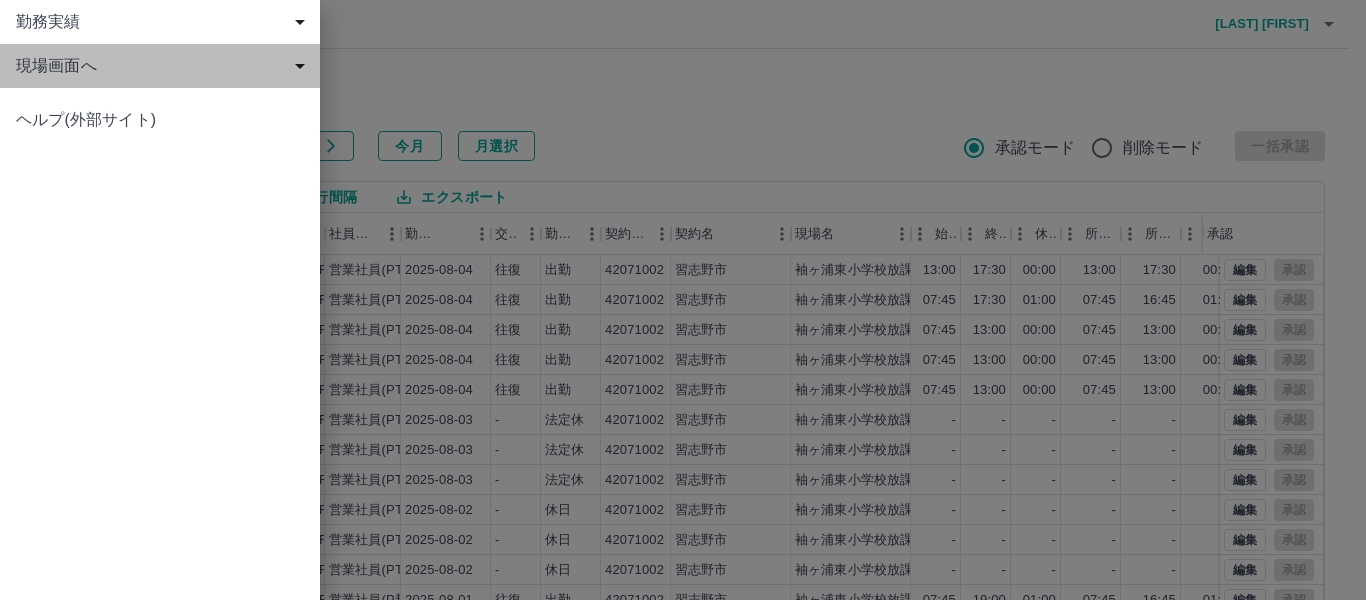 click on "現場画面へ" at bounding box center [164, 66] 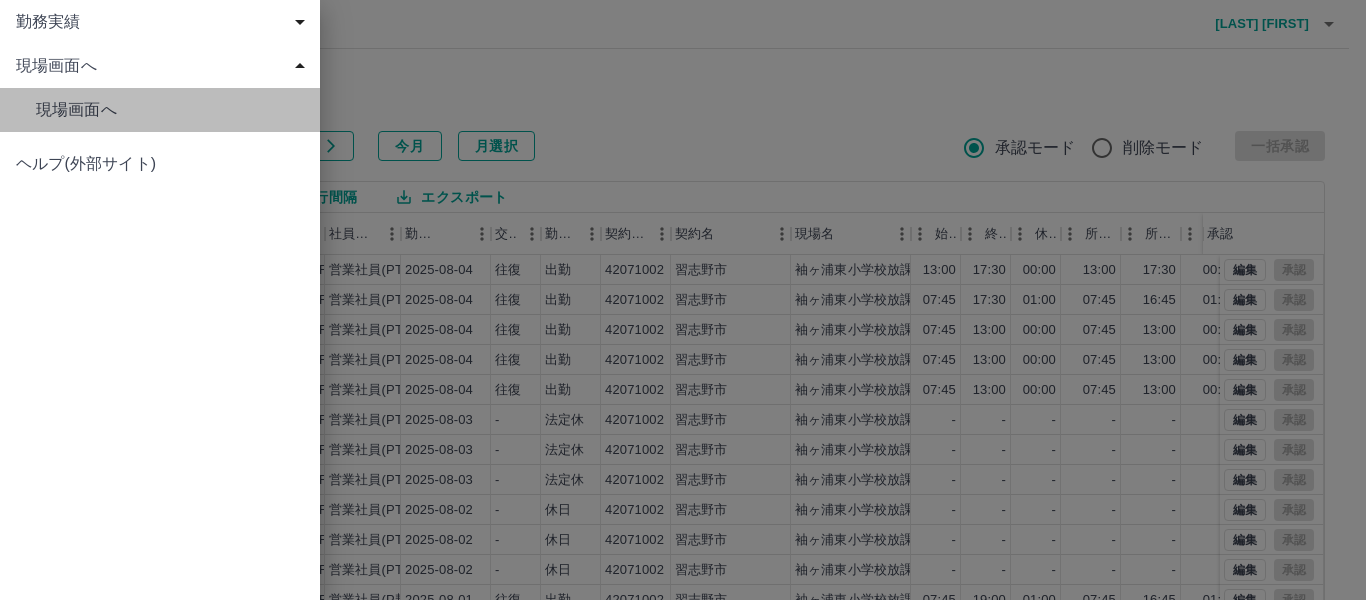 click on "現場画面へ" at bounding box center [170, 110] 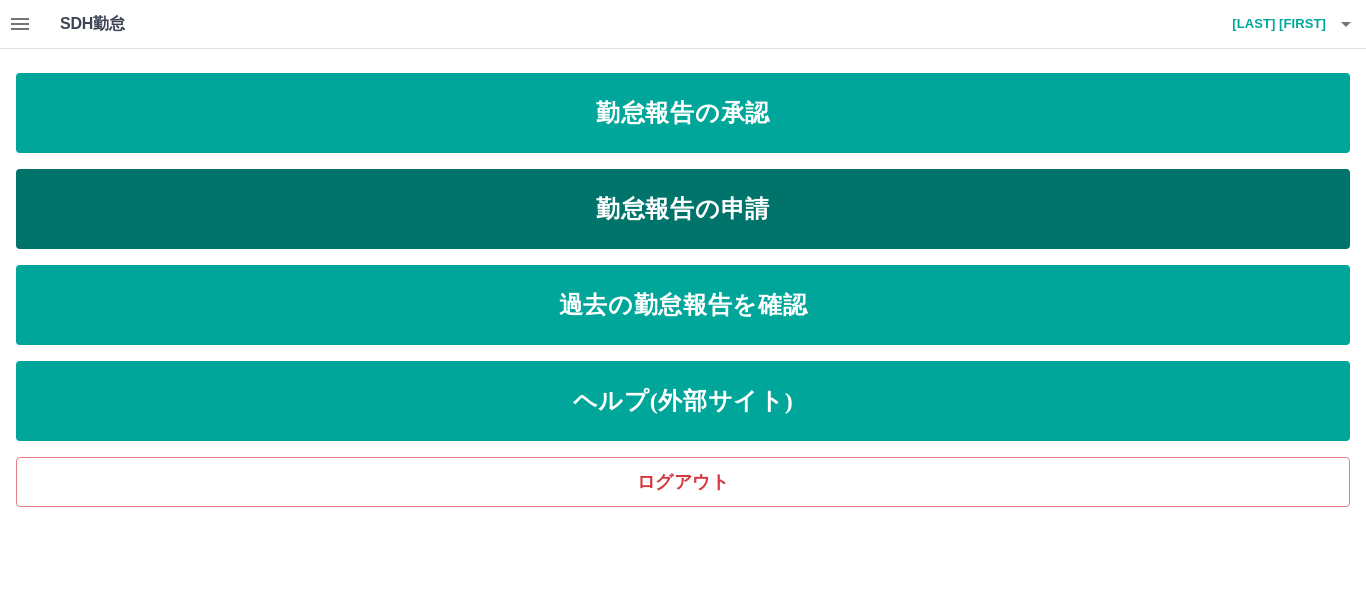 click on "勤怠報告の申請" at bounding box center (683, 209) 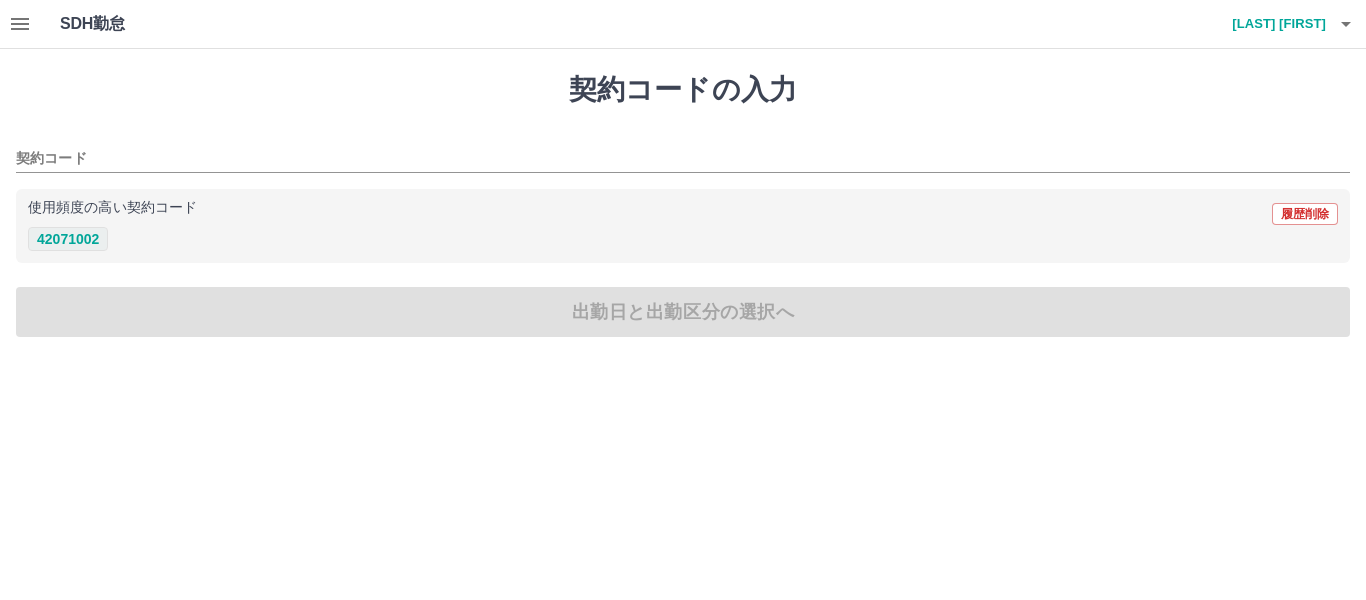 click on "使用頻度の高い契約コード 履歴削除 42071002" at bounding box center [683, 226] 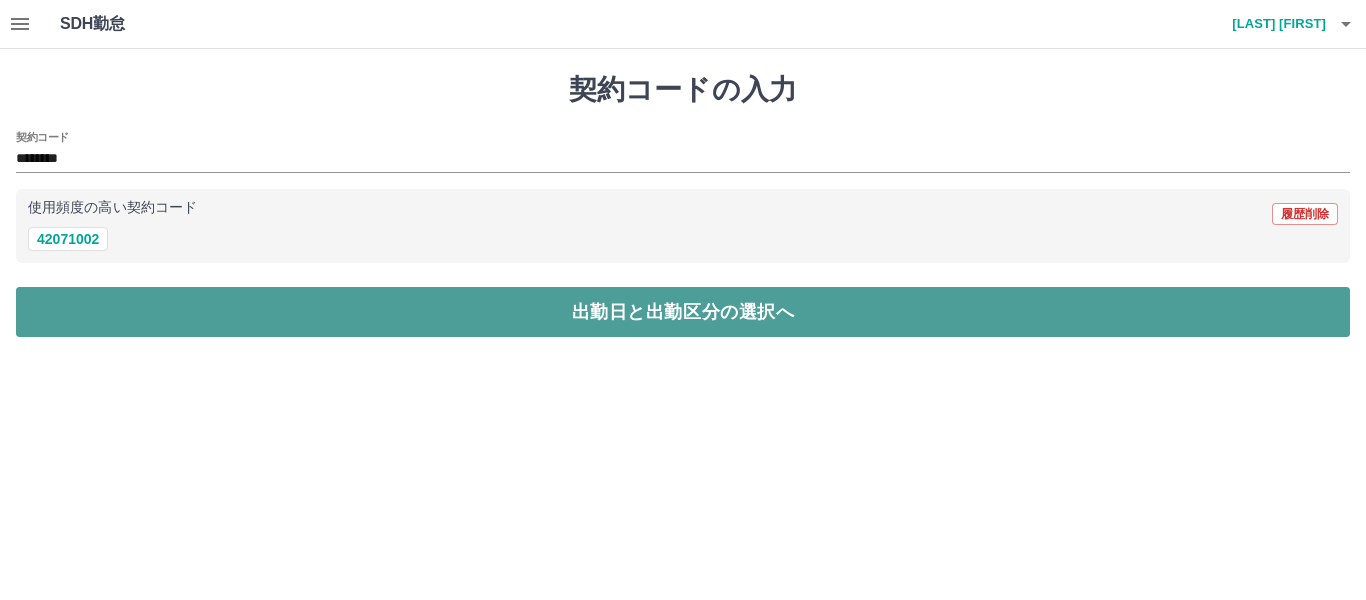 click on "出勤日と出勤区分の選択へ" at bounding box center (683, 312) 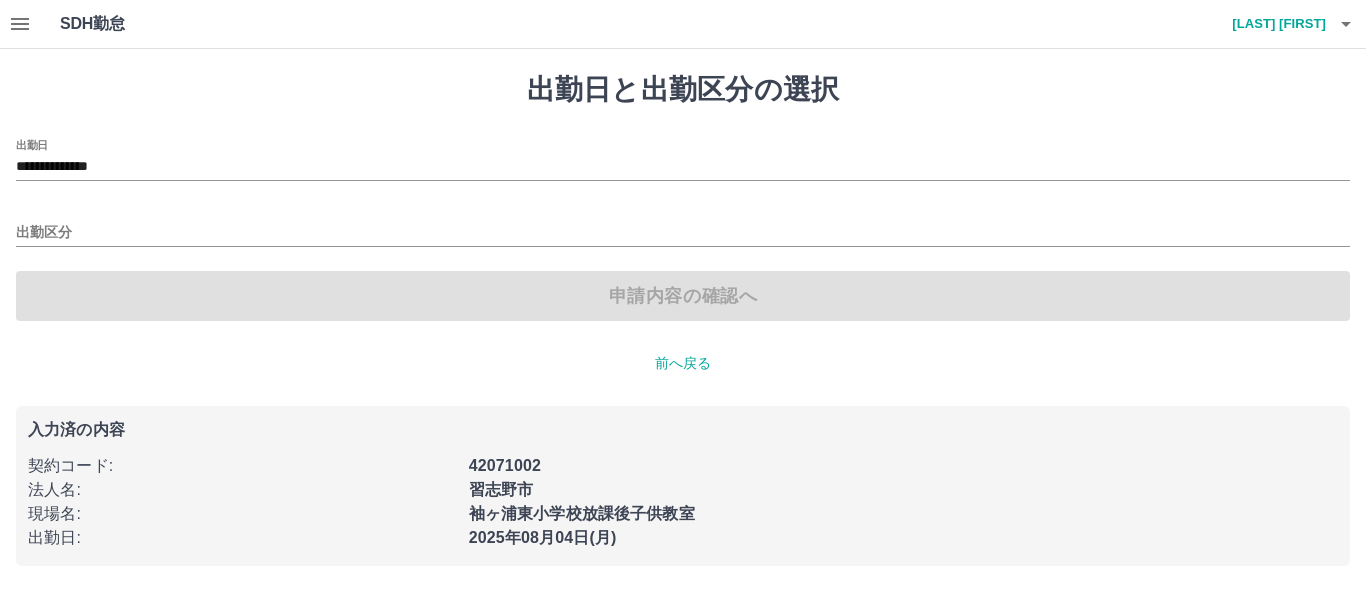 click on "**********" at bounding box center [683, 160] 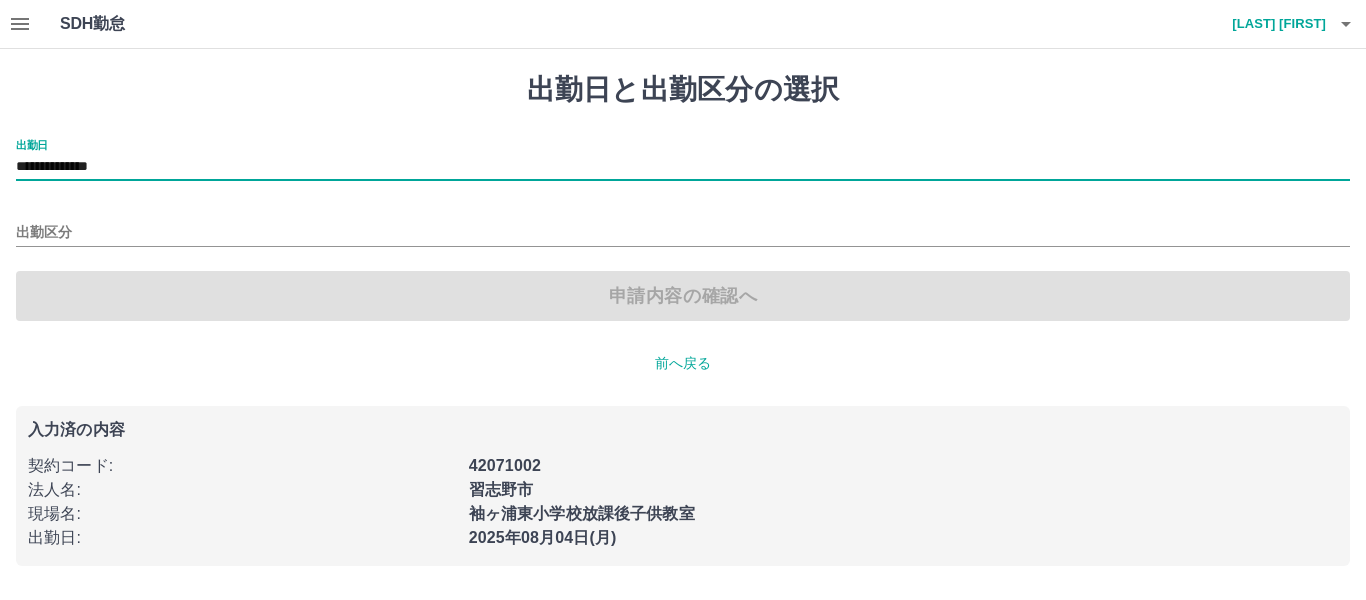 click on "**********" at bounding box center (683, 167) 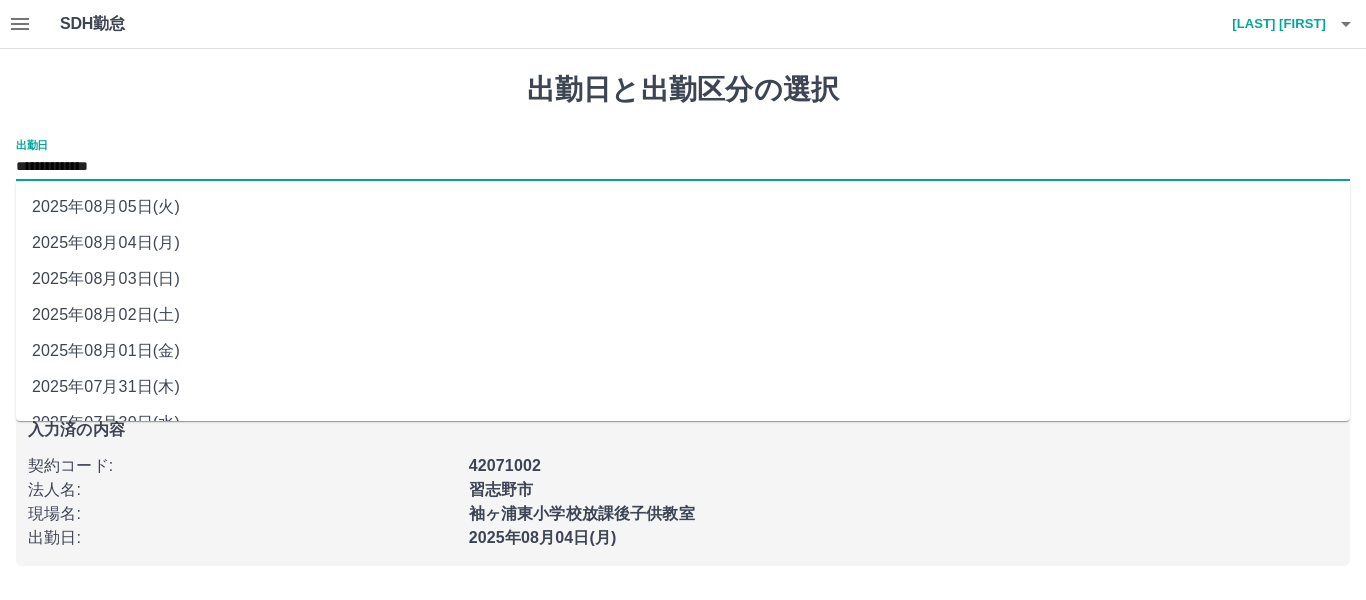 click on "2025年08月02日(土)" at bounding box center [683, 315] 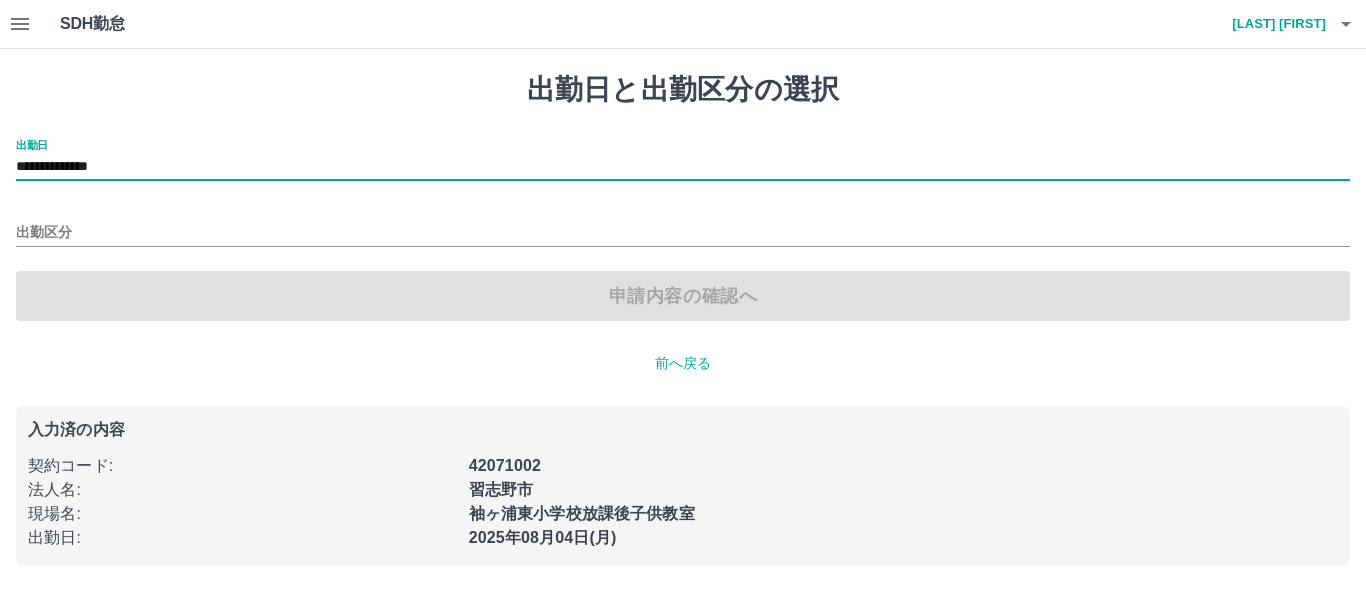 click on "出勤区分" at bounding box center (683, 226) 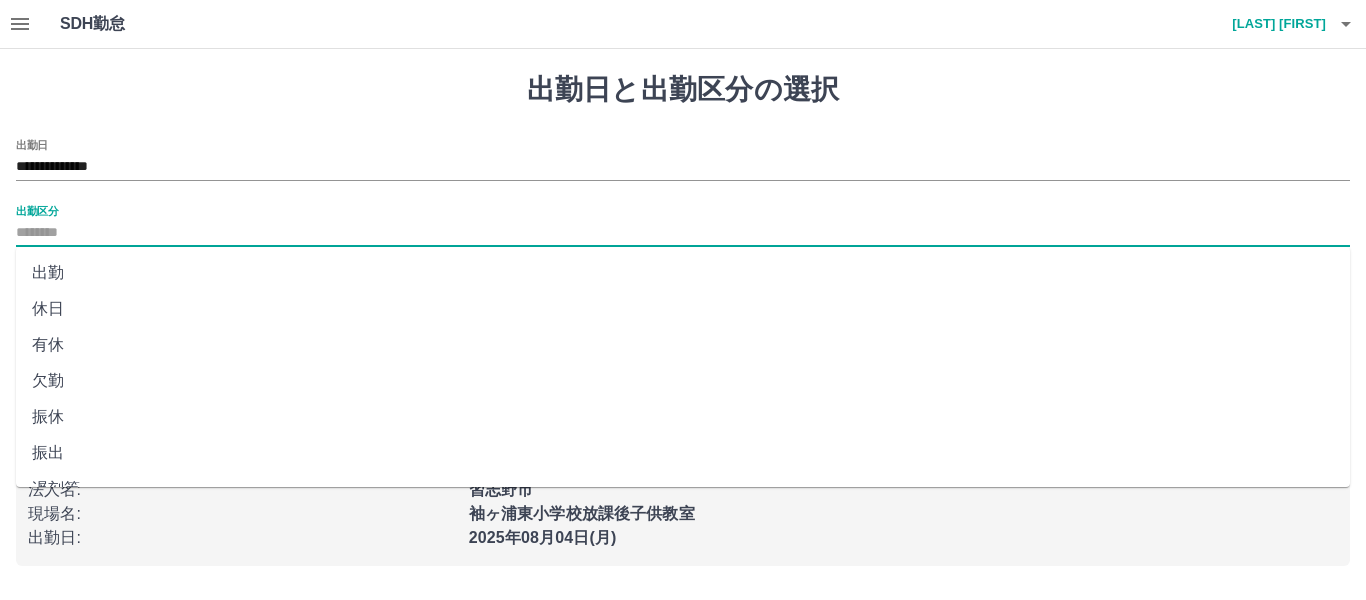 click on "出勤区分" at bounding box center (683, 233) 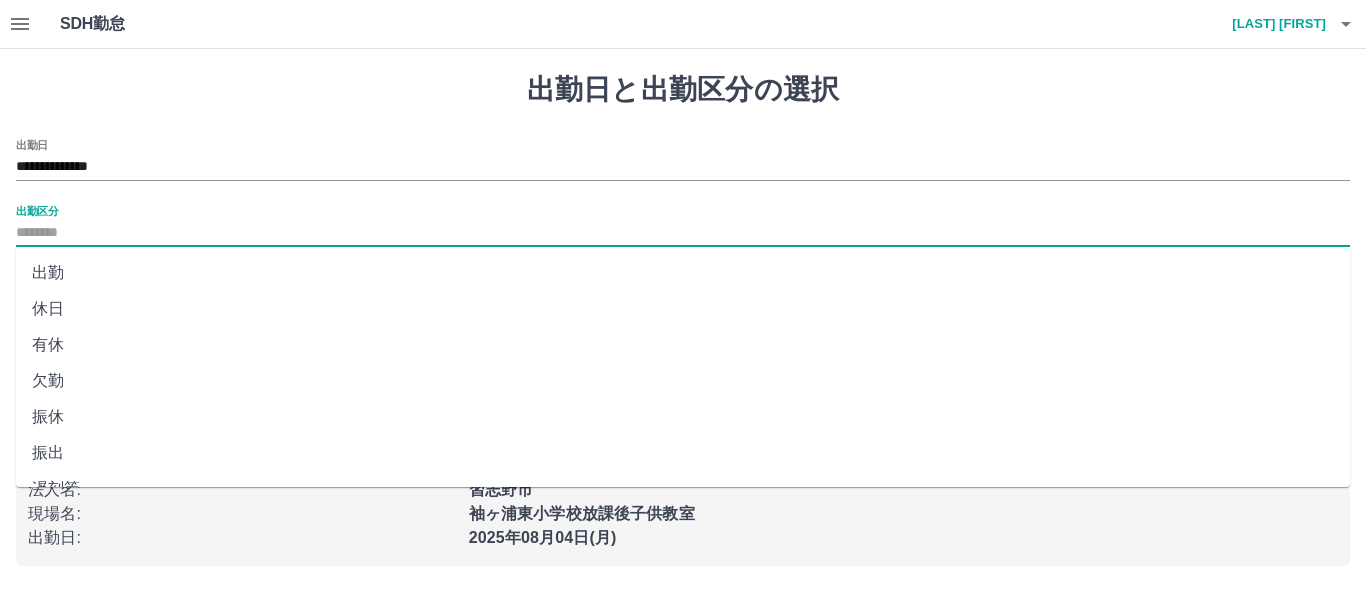 click on "出勤" at bounding box center [683, 273] 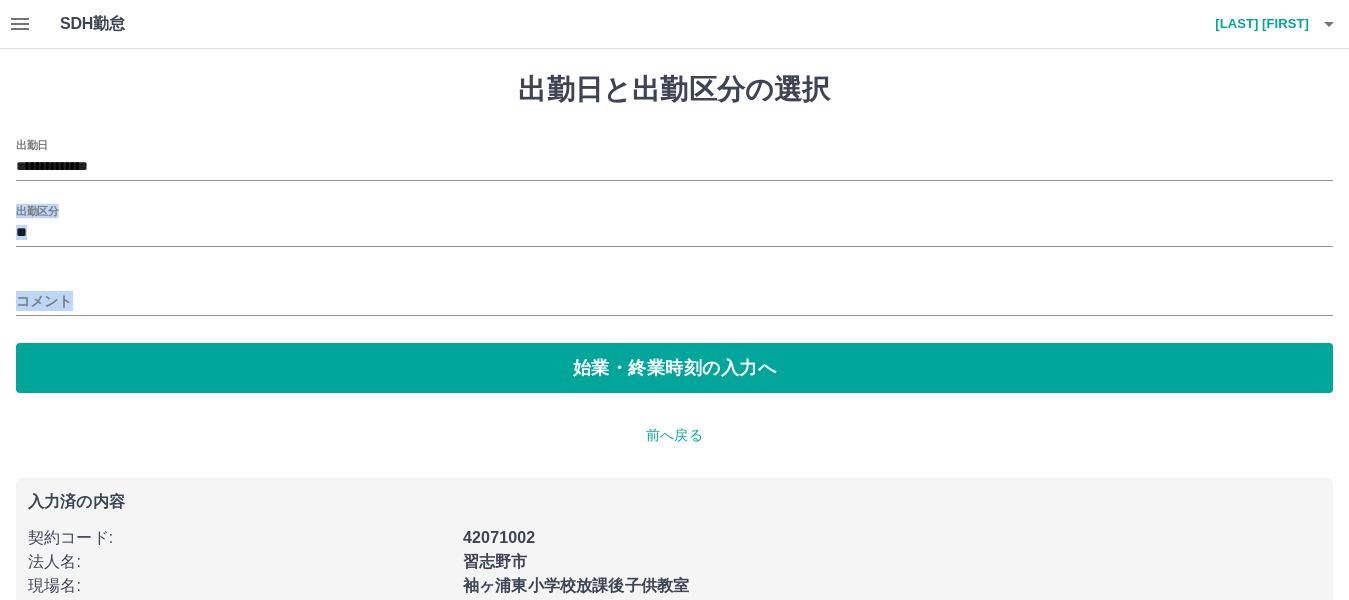 click on "コメント" at bounding box center (674, 295) 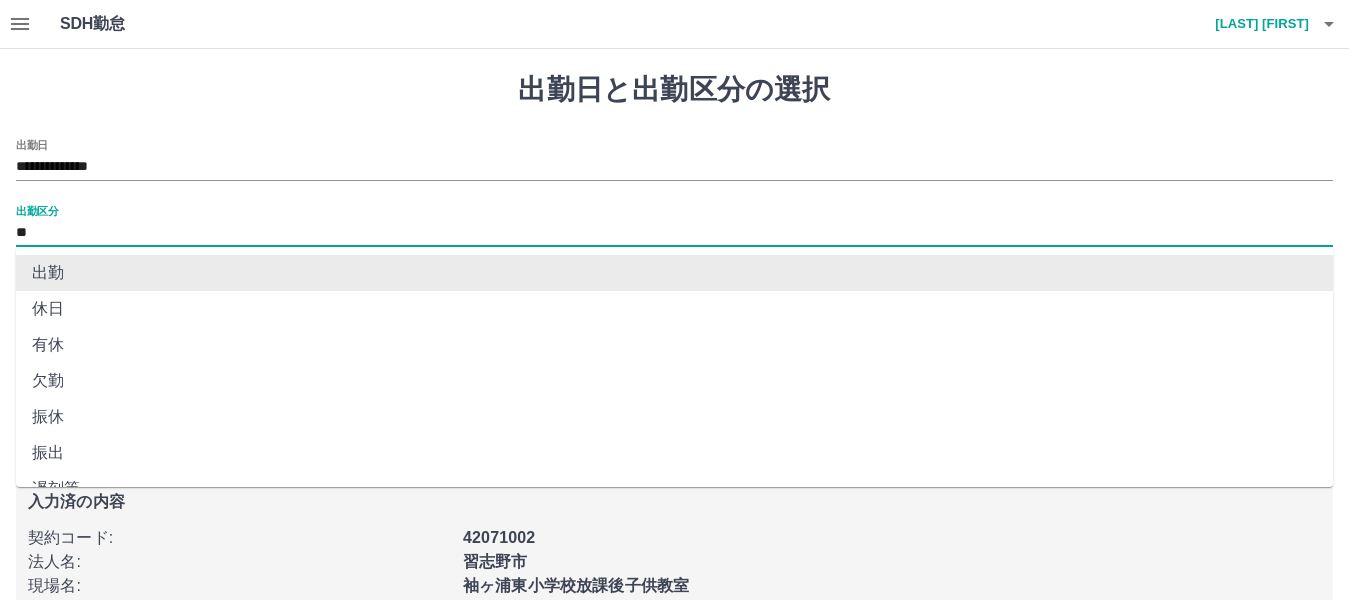 click on "**" at bounding box center [674, 233] 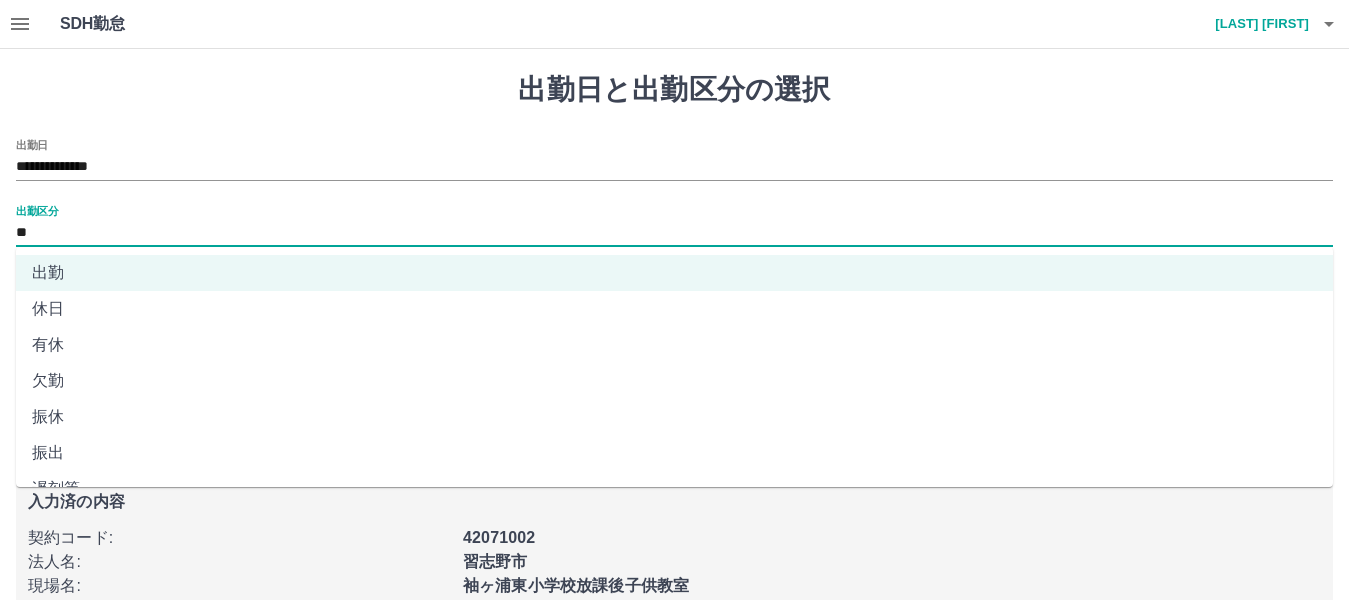 click on "休日" at bounding box center [674, 309] 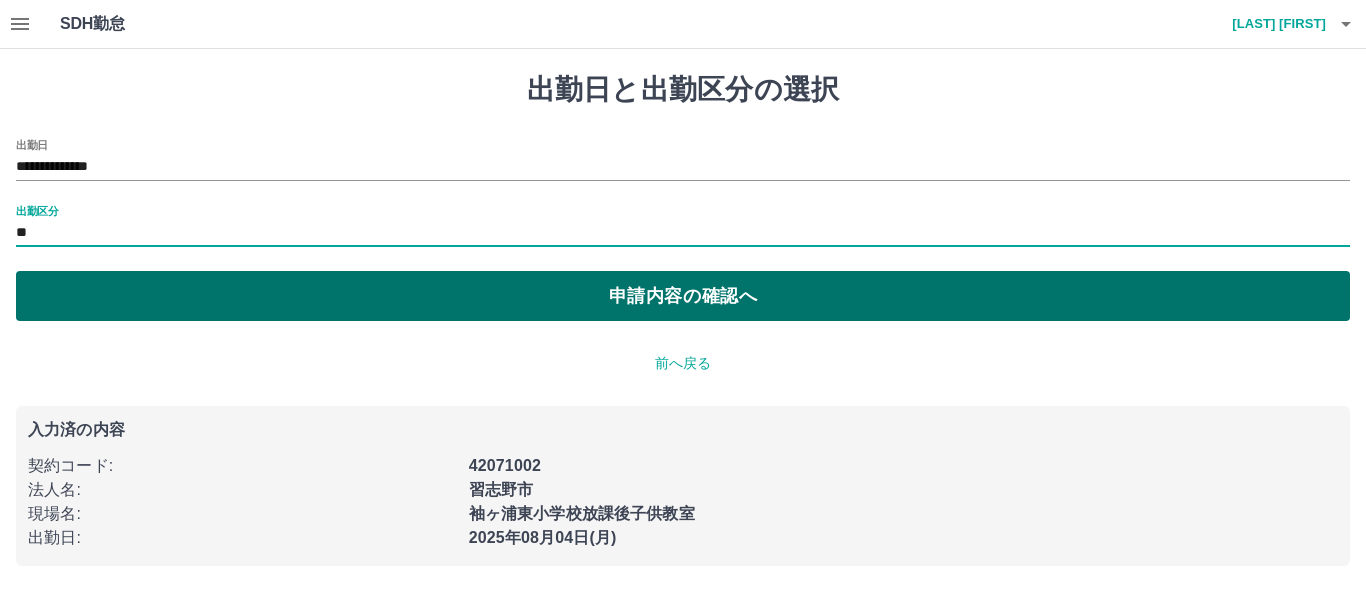 click on "申請内容の確認へ" at bounding box center (683, 296) 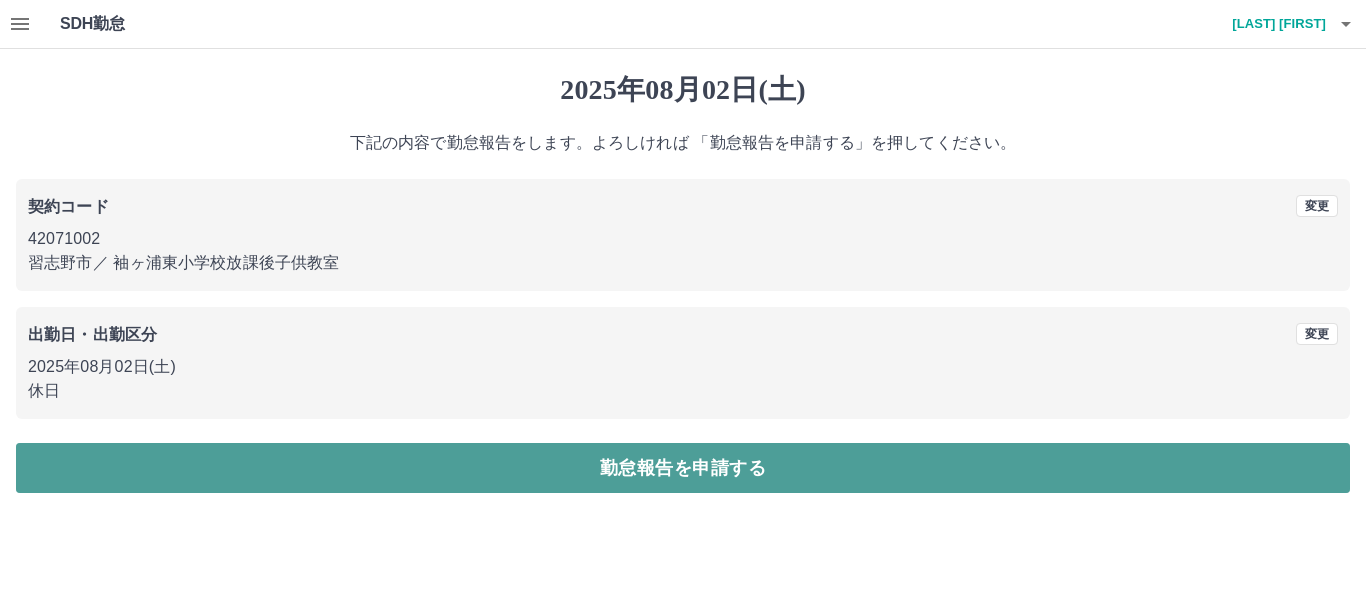 click on "勤怠報告を申請する" at bounding box center (683, 468) 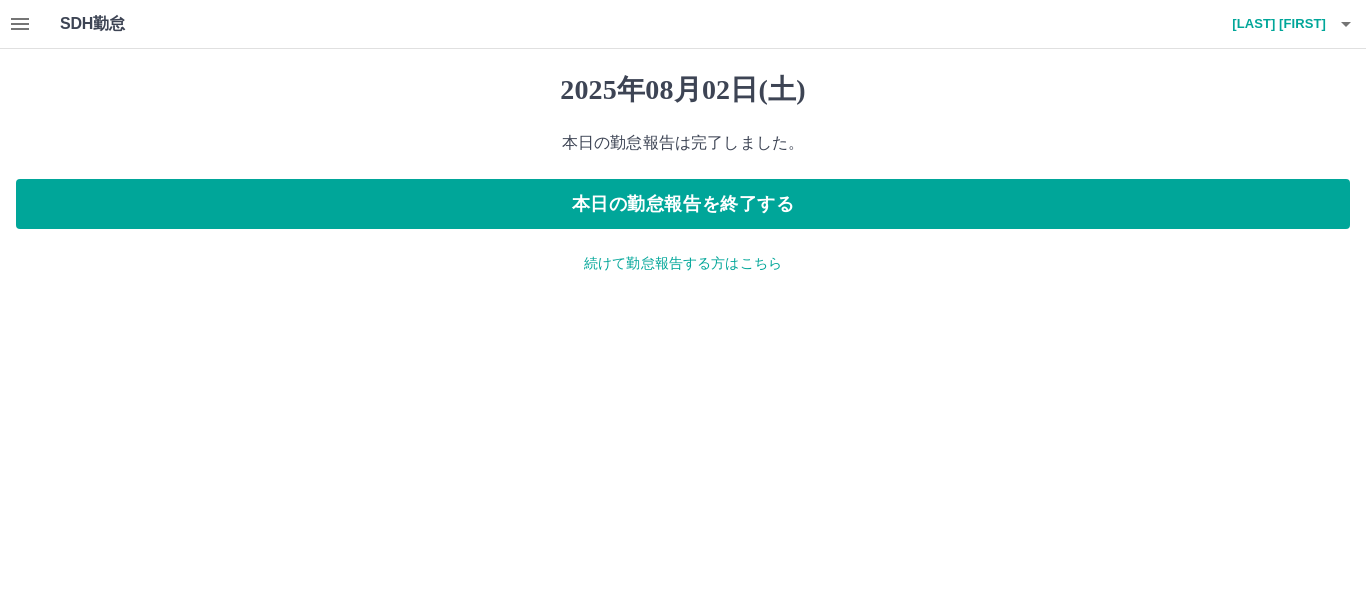 click on "続けて勤怠報告する方はこちら" at bounding box center (683, 263) 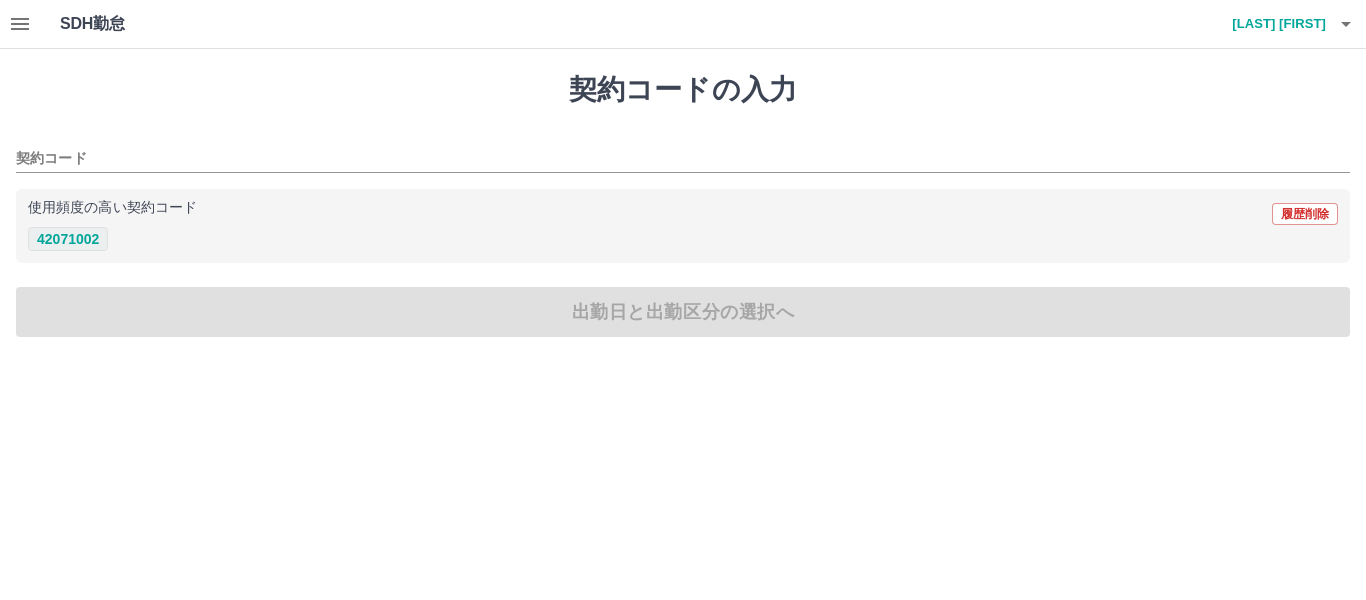 click on "42071002" at bounding box center (68, 239) 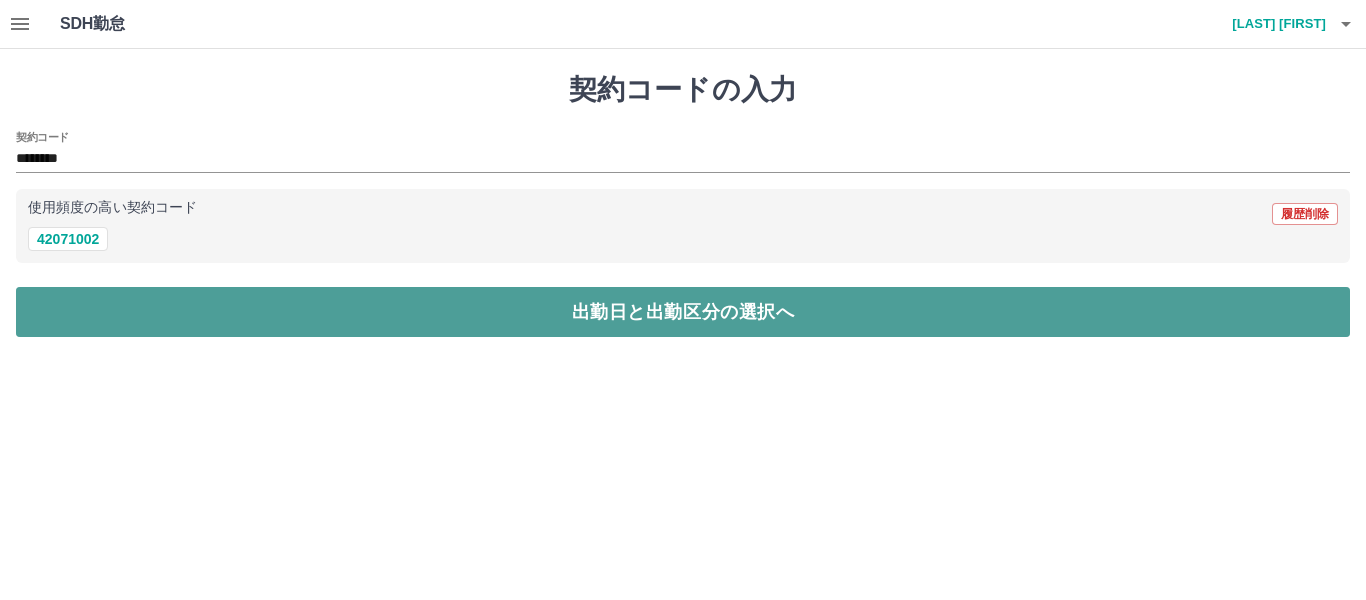 click on "出勤日と出勤区分の選択へ" at bounding box center [683, 312] 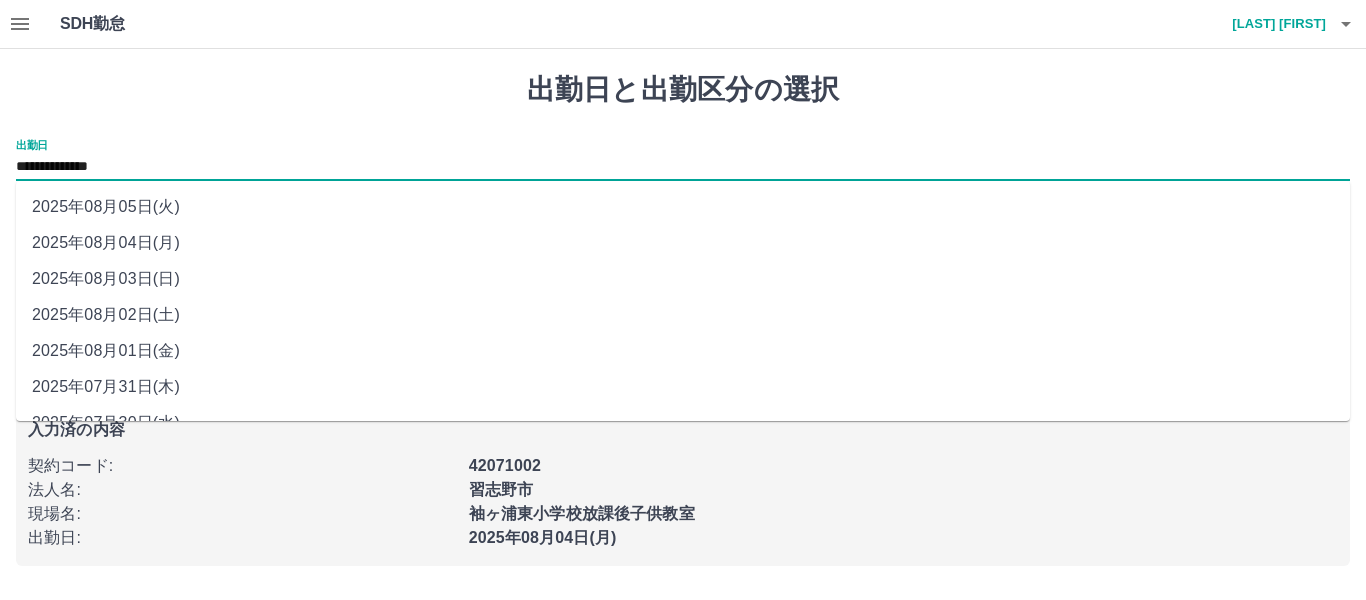 click on "**********" at bounding box center [683, 167] 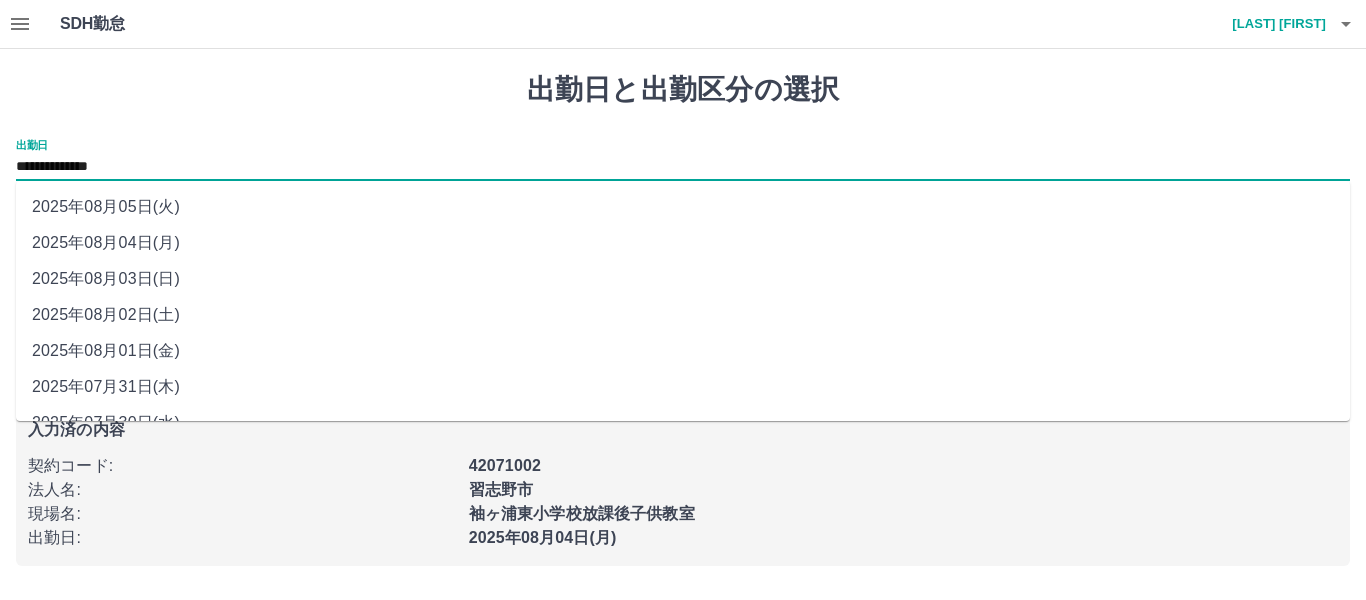 click on "2025年08月03日(日)" at bounding box center (683, 279) 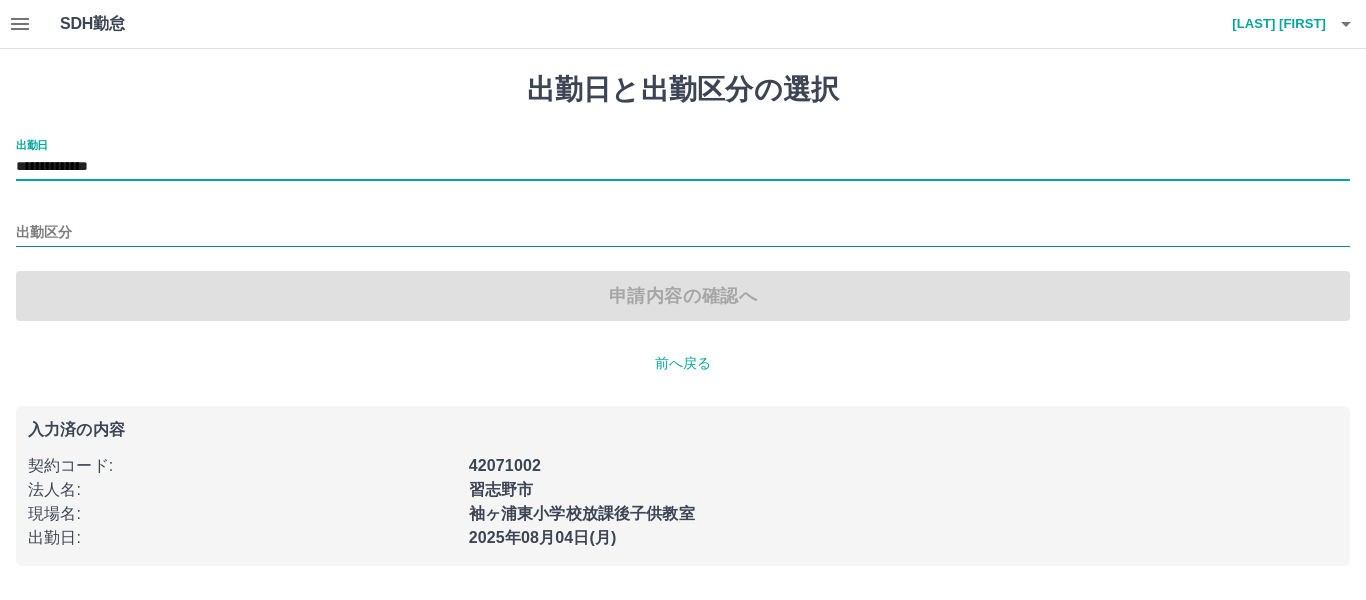 click on "出勤区分" at bounding box center (683, 233) 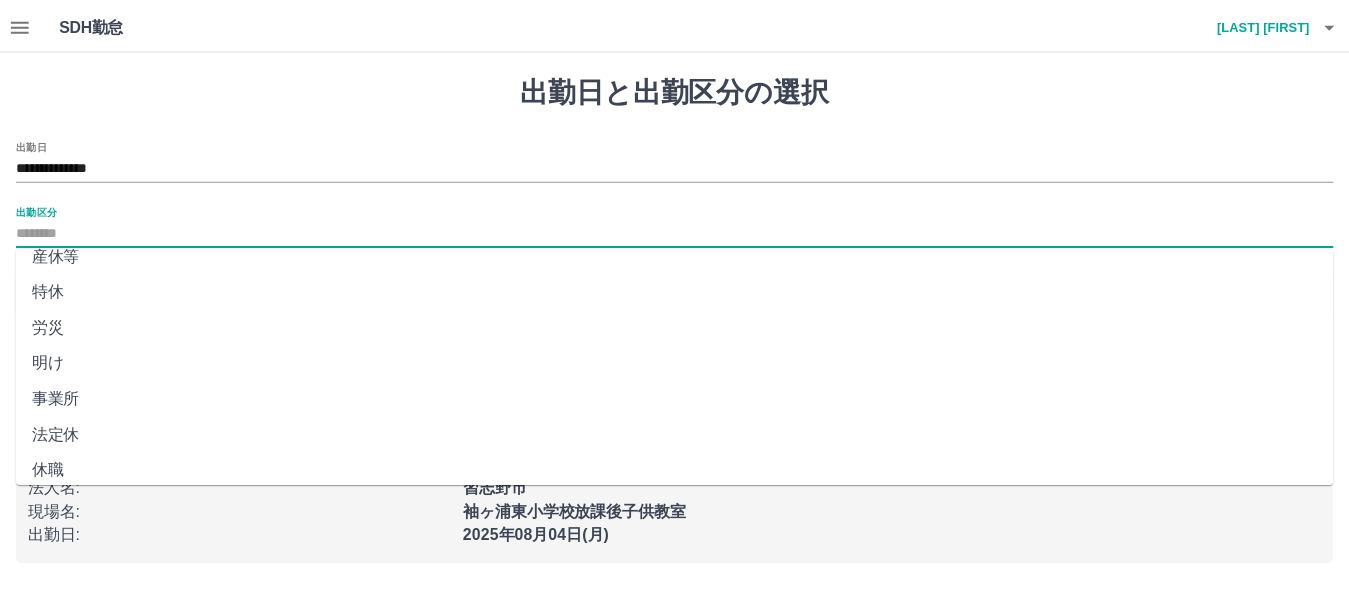 scroll, scrollTop: 424, scrollLeft: 0, axis: vertical 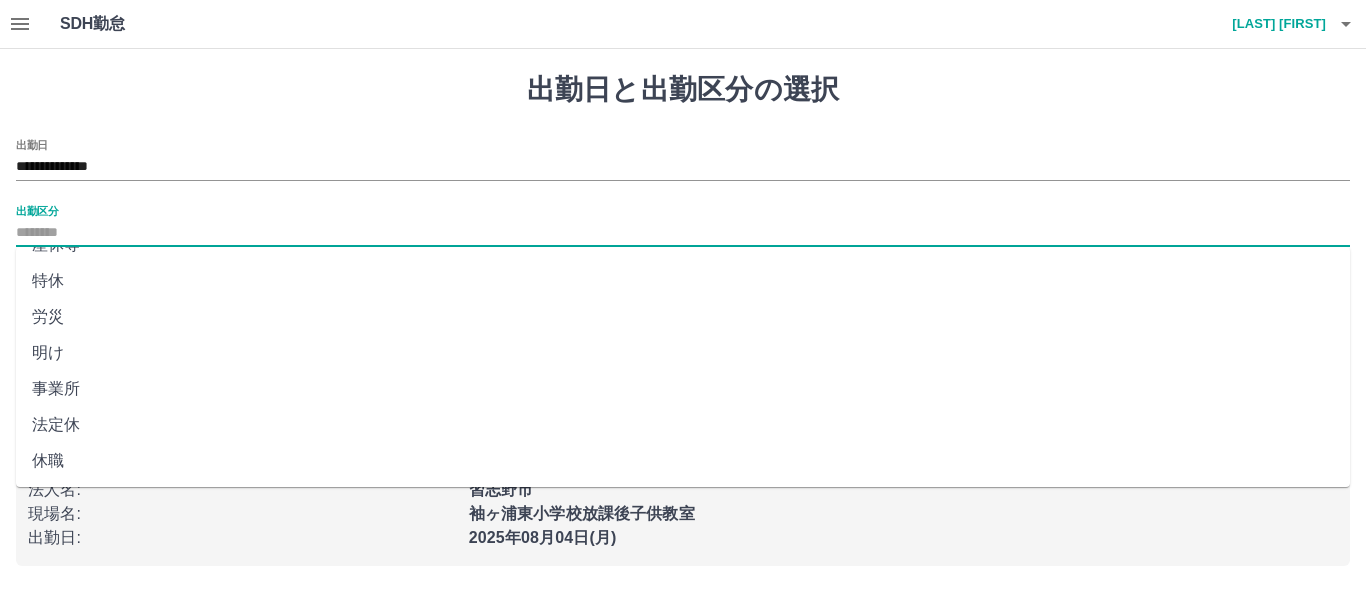 click on "法定休" at bounding box center [683, 425] 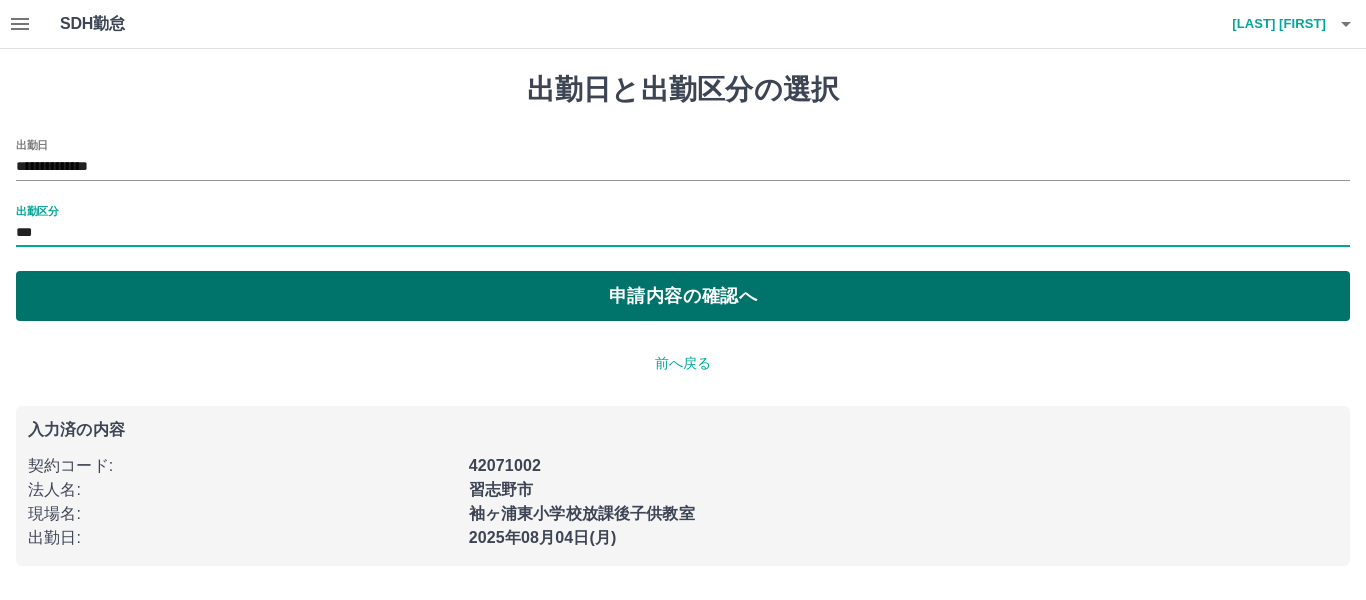 click on "申請内容の確認へ" at bounding box center [683, 296] 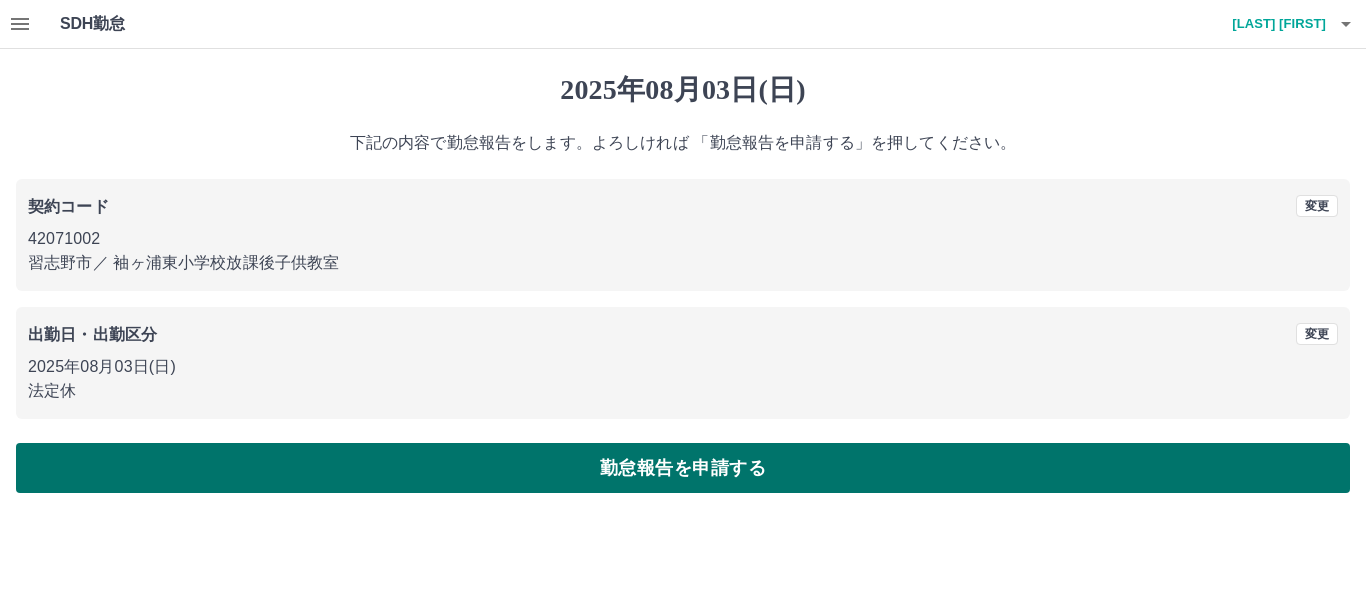 click on "勤怠報告を申請する" at bounding box center (683, 468) 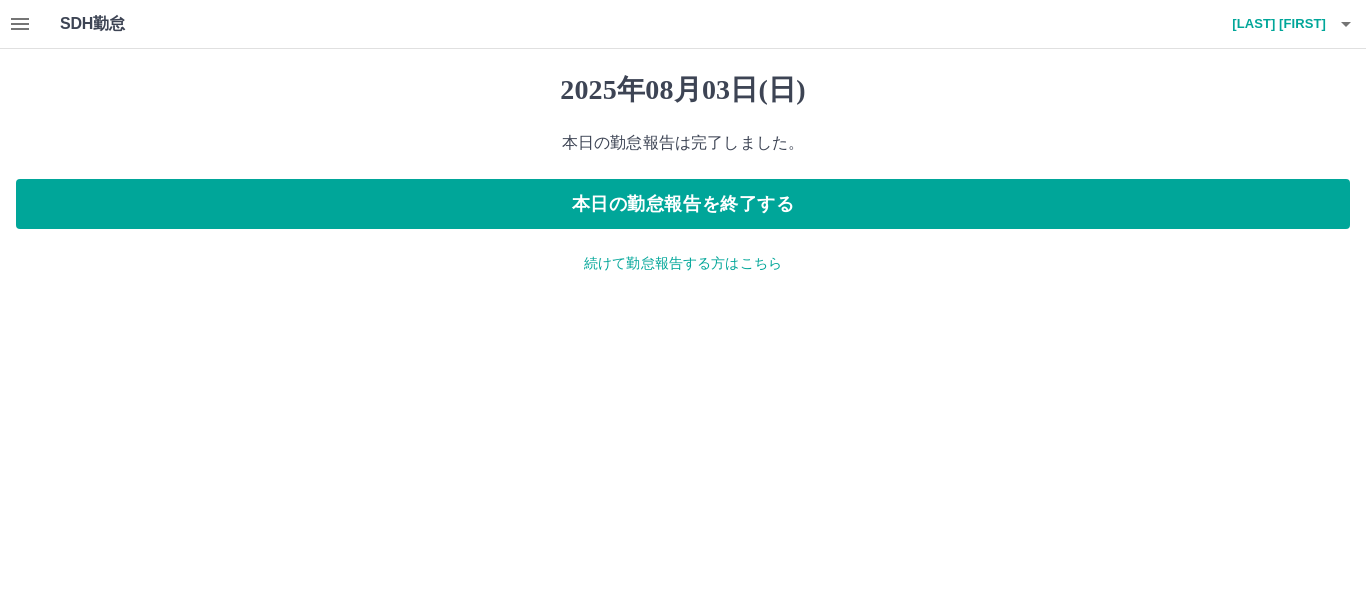 click on "続けて勤怠報告する方はこちら" at bounding box center [683, 263] 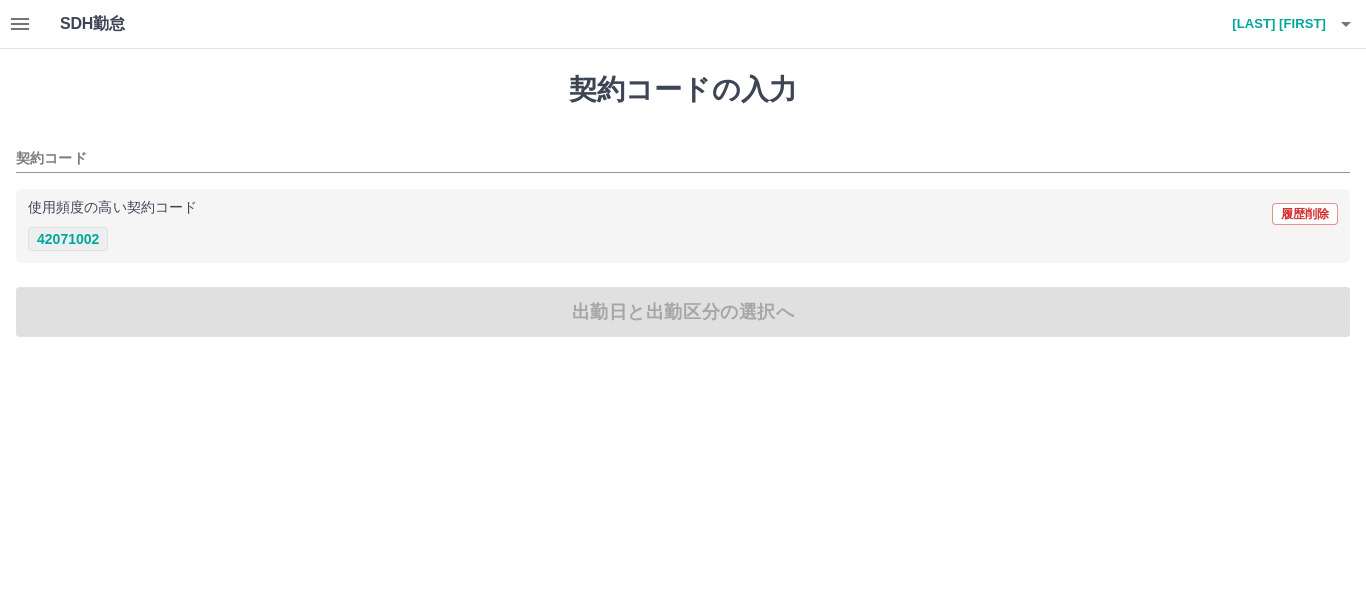 click on "42071002" at bounding box center (68, 239) 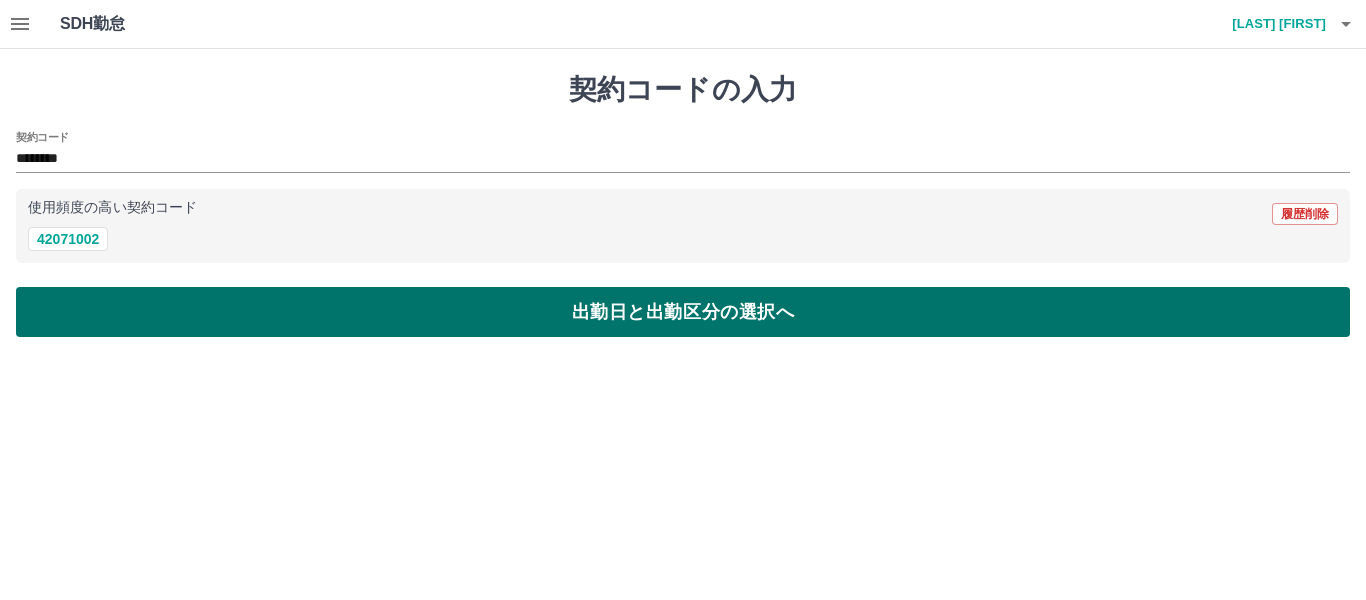 click on "出勤日と出勤区分の選択へ" at bounding box center [683, 312] 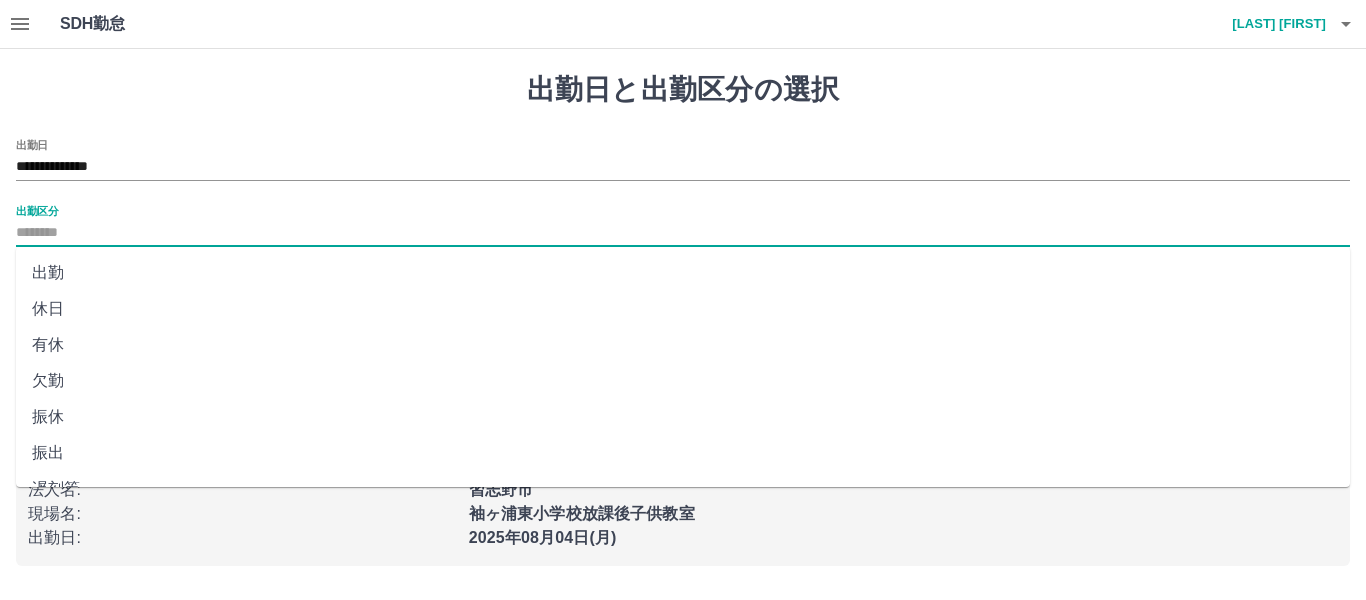 click on "出勤区分" at bounding box center [683, 233] 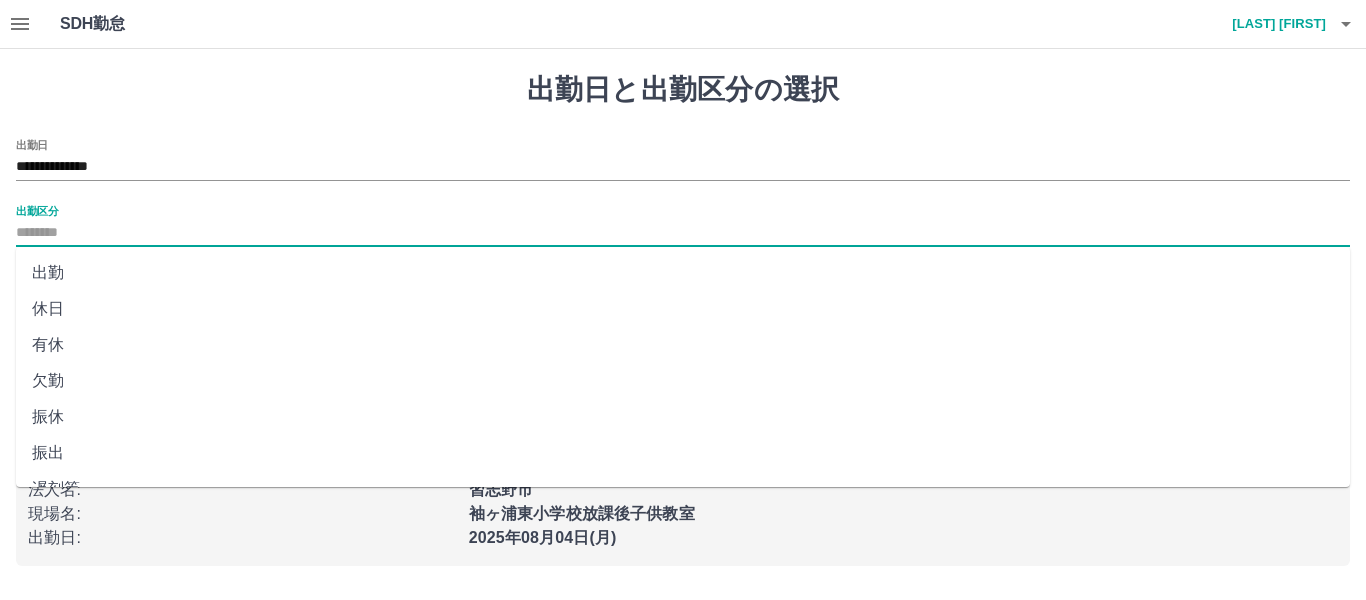 click on "出勤" at bounding box center (683, 273) 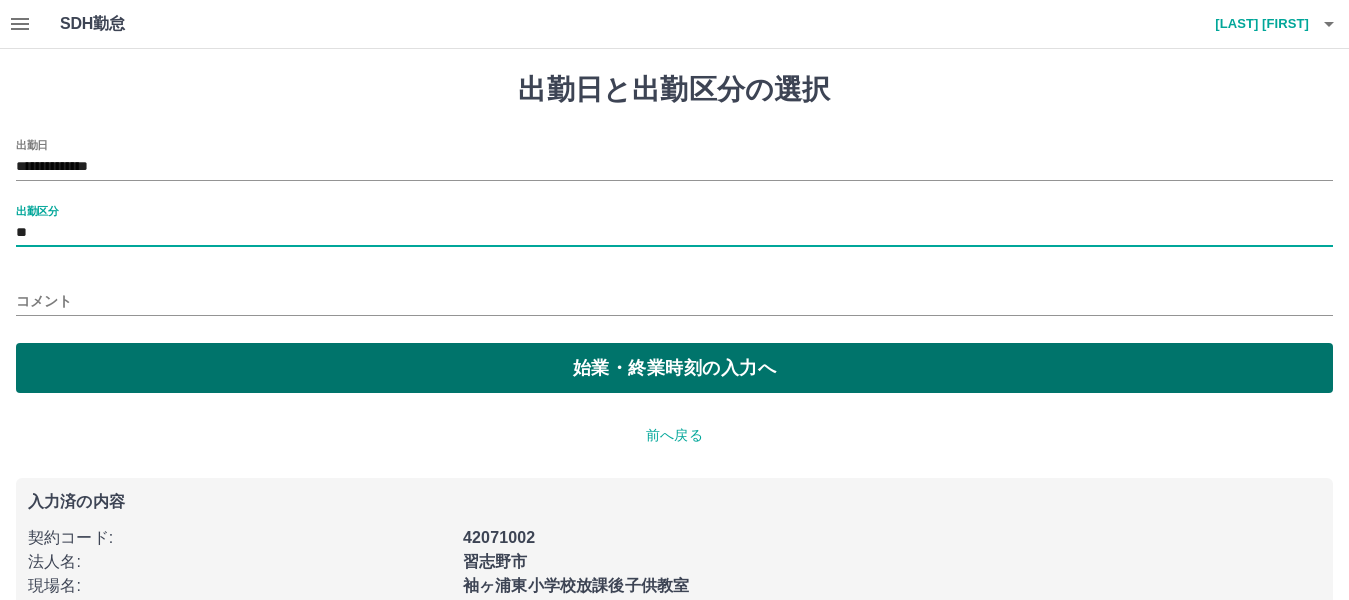 click on "始業・終業時刻の入力へ" at bounding box center (674, 368) 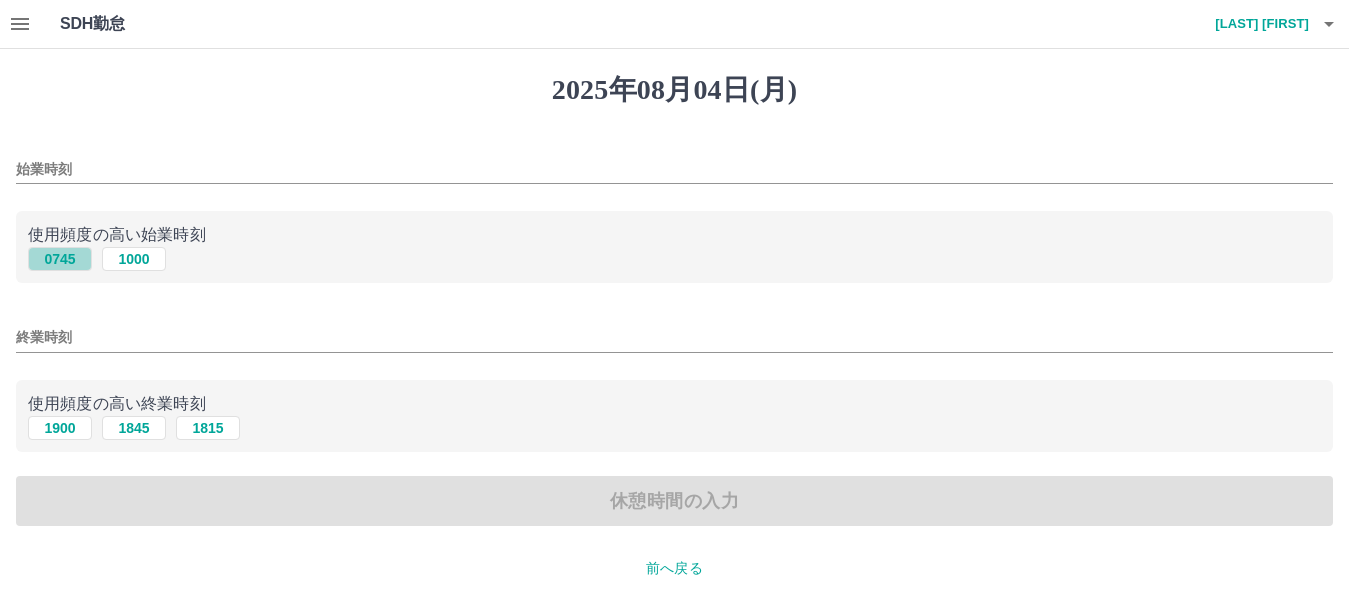 click on "0745" at bounding box center [60, 259] 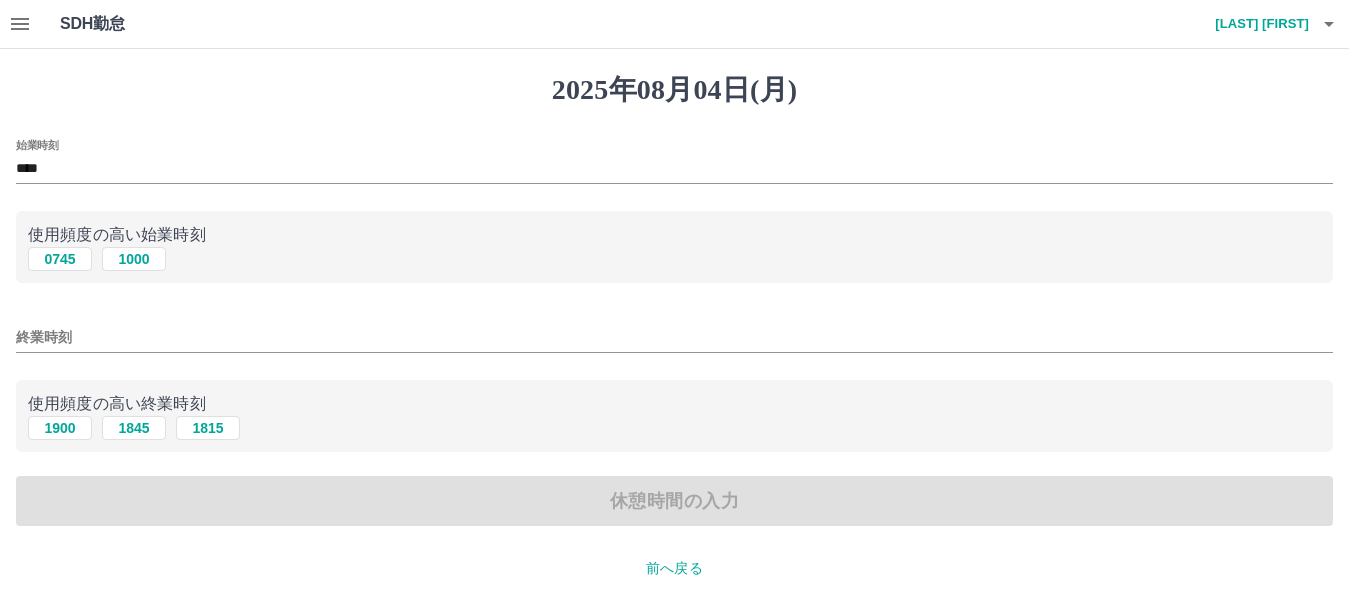 click on "終業時刻" at bounding box center [674, 337] 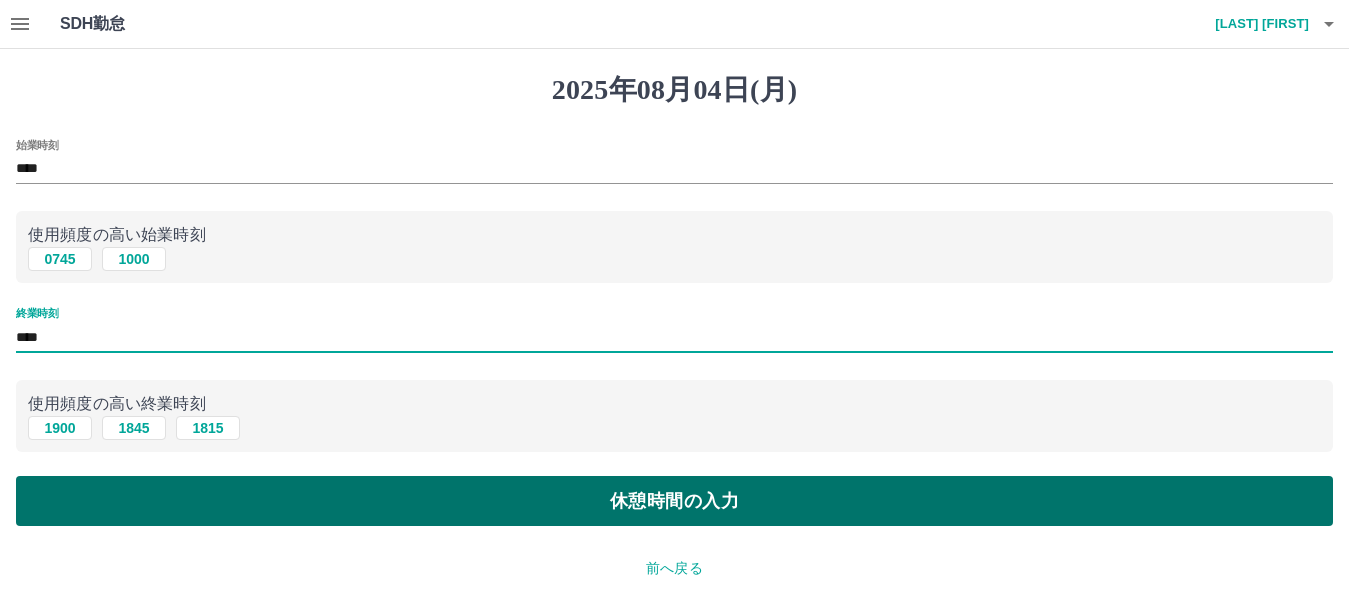 type on "****" 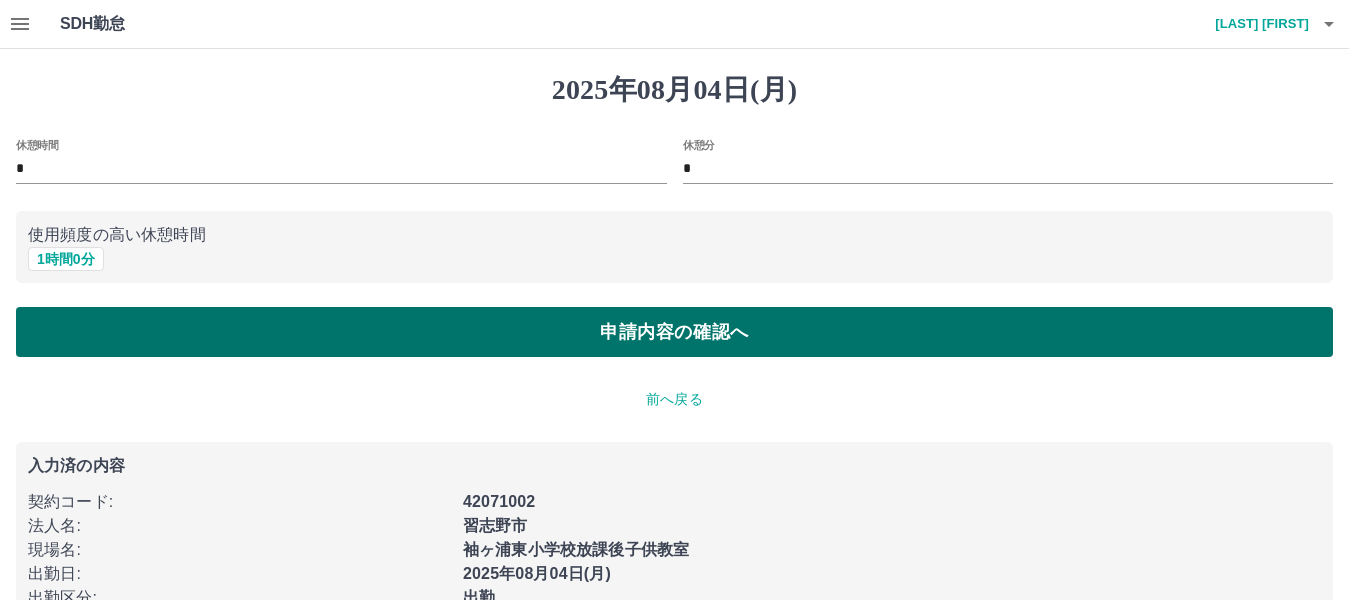 click on "申請内容の確認へ" at bounding box center [674, 332] 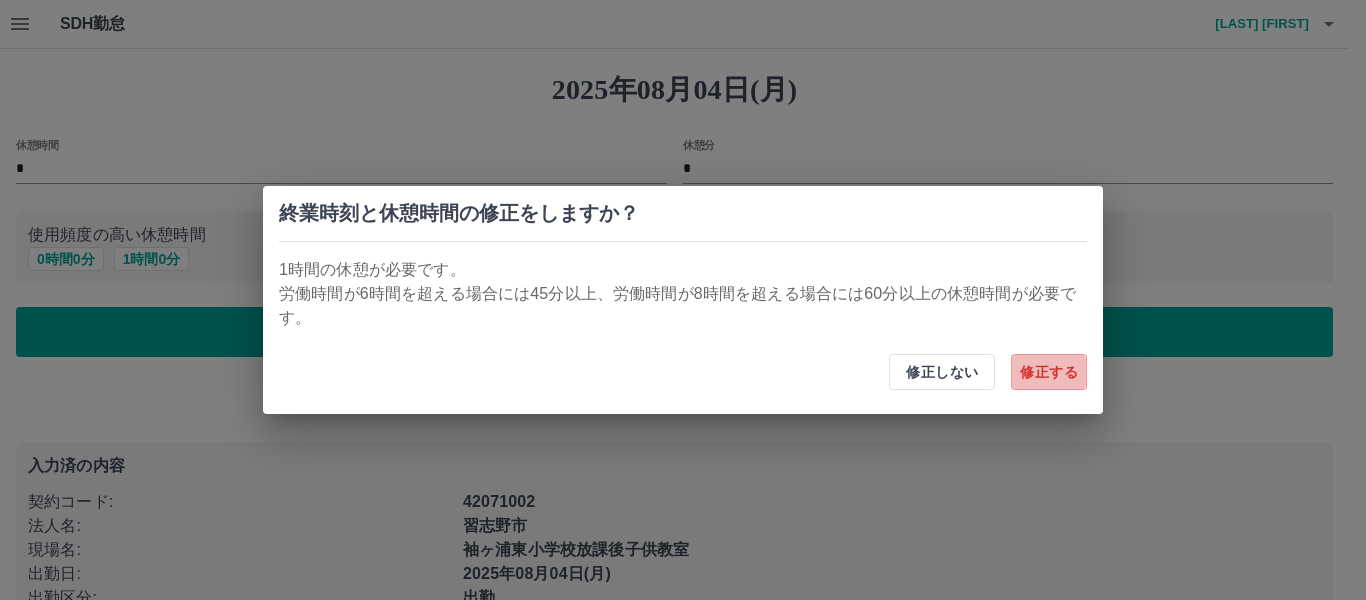 click on "修正する" at bounding box center (1049, 372) 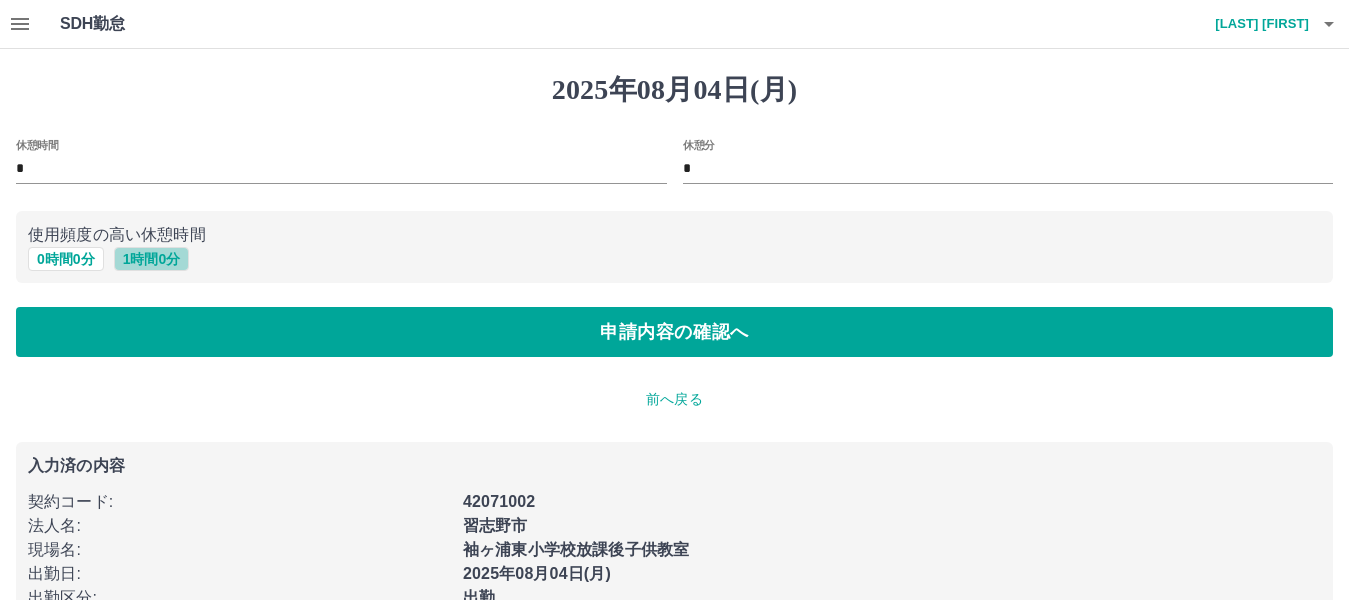 click on "1 時間 0 分" at bounding box center (152, 259) 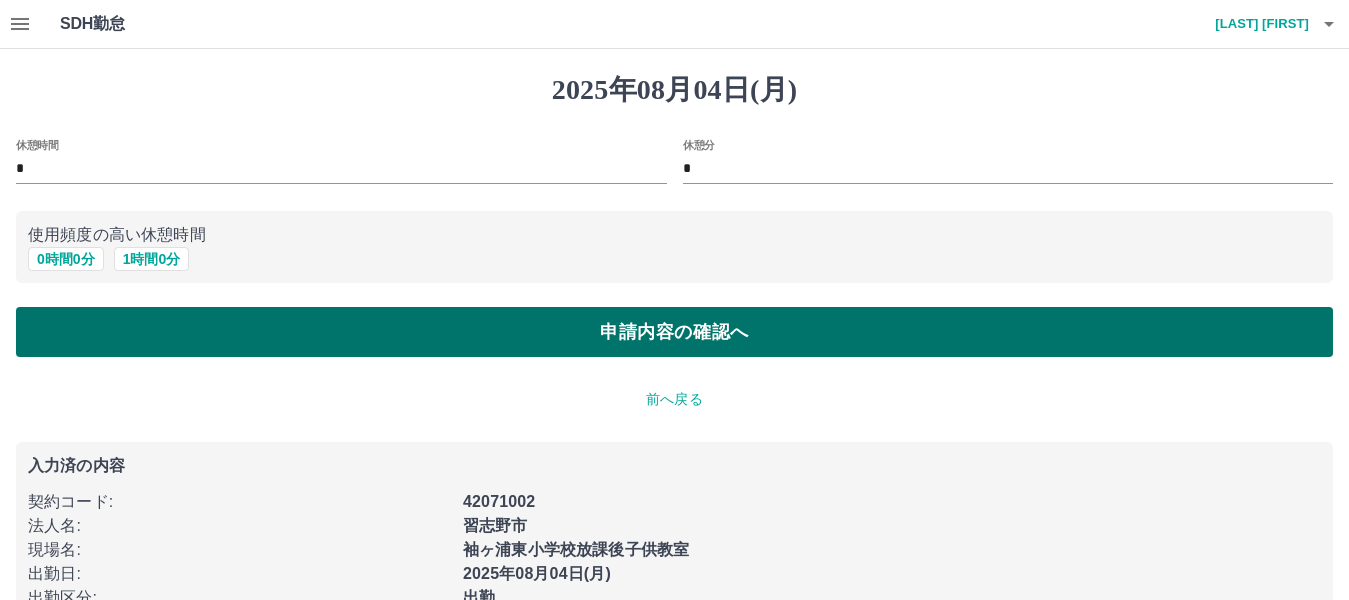 click on "申請内容の確認へ" at bounding box center [674, 332] 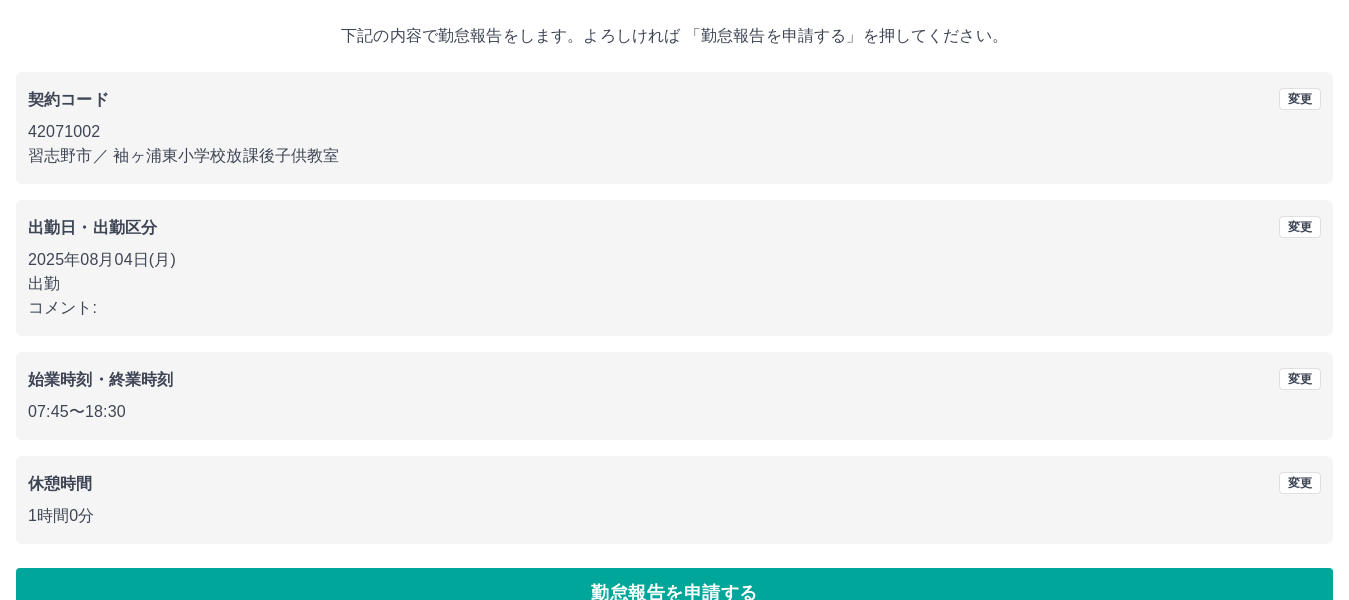 scroll, scrollTop: 149, scrollLeft: 0, axis: vertical 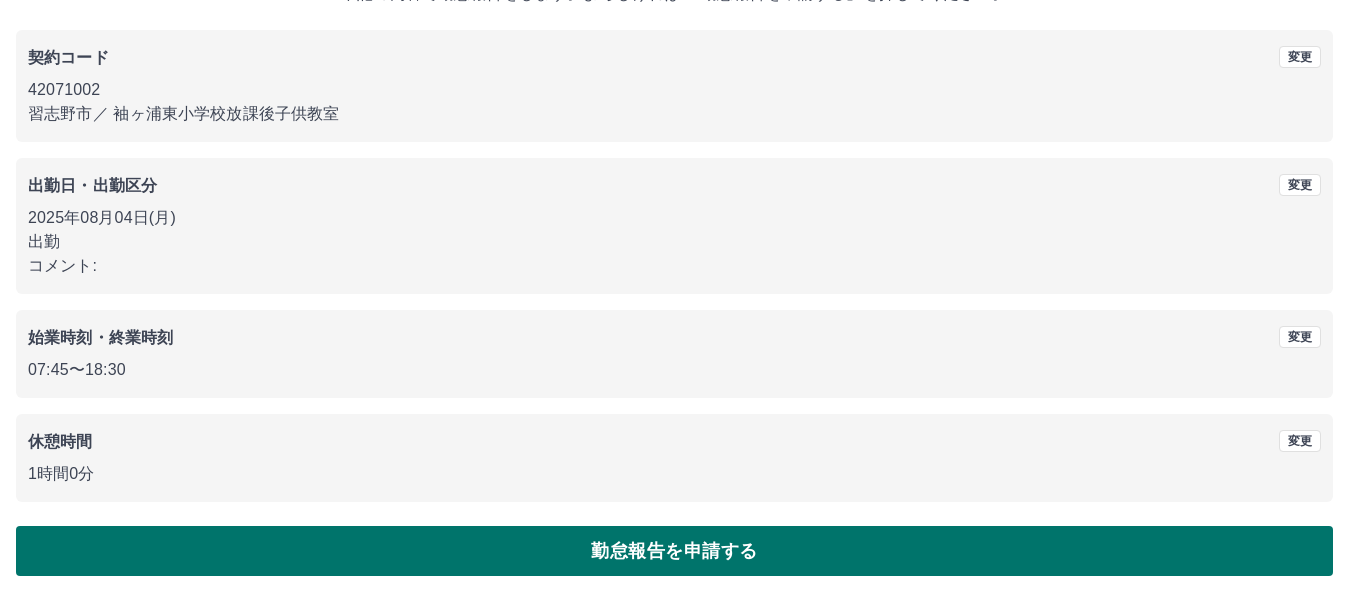 click on "勤怠報告を申請する" at bounding box center (674, 551) 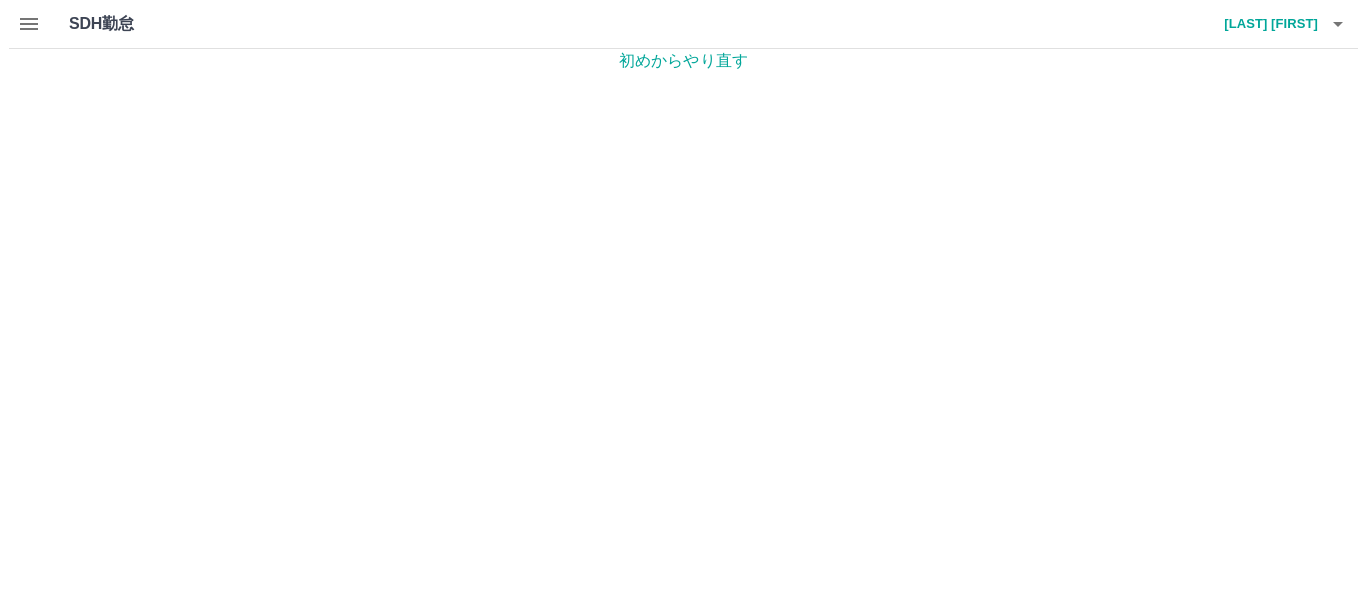 scroll, scrollTop: 0, scrollLeft: 0, axis: both 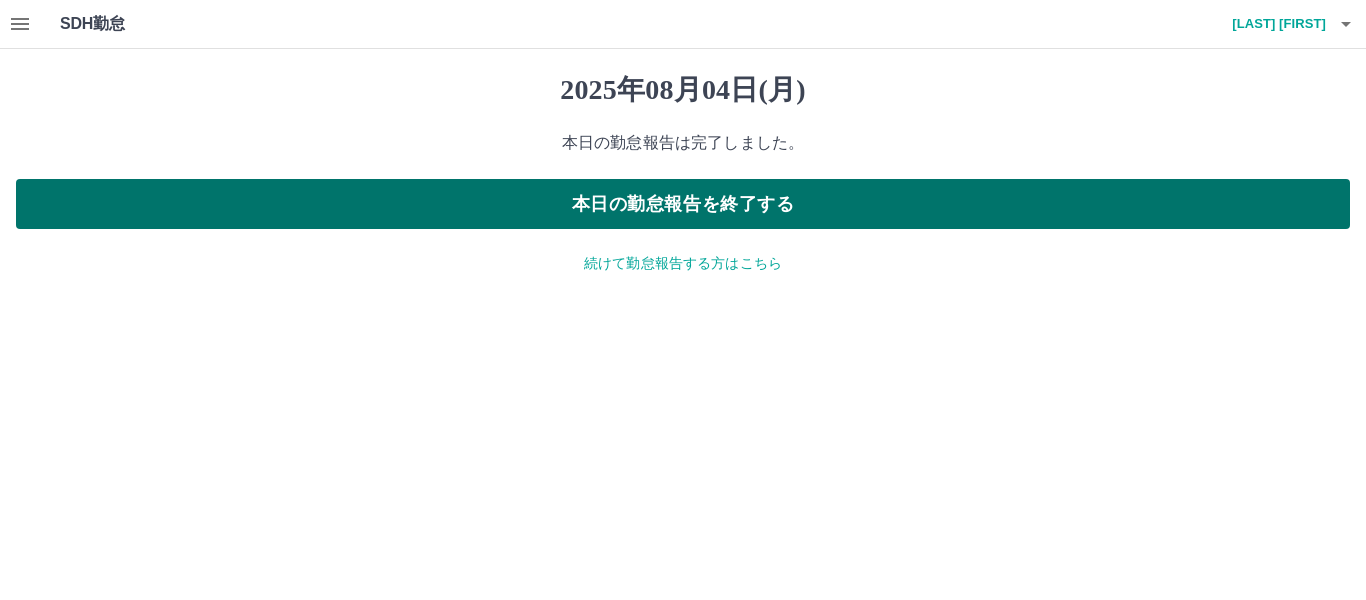 click on "本日の勤怠報告を終了する" at bounding box center [683, 204] 